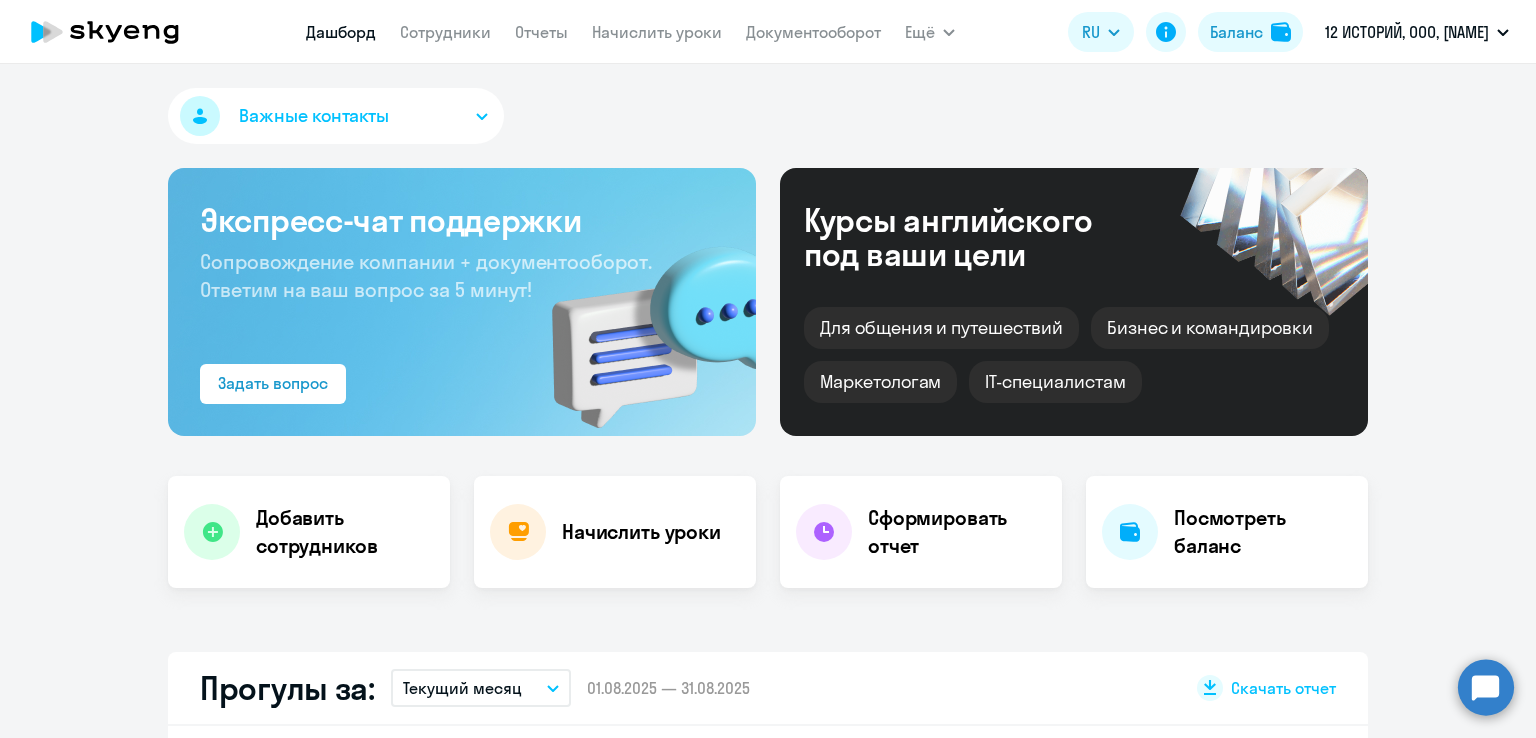 scroll, scrollTop: 0, scrollLeft: 0, axis: both 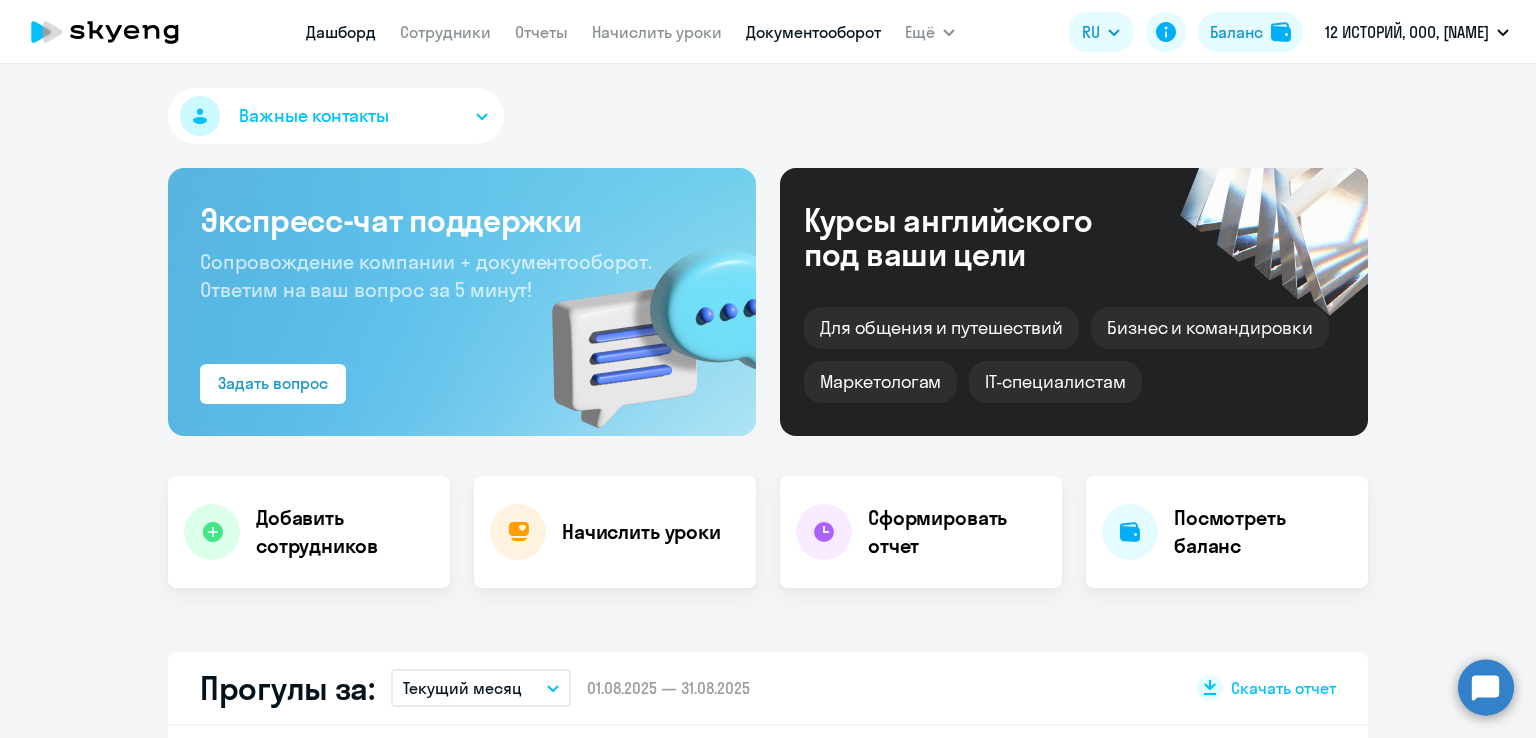 click on "Документооборот" at bounding box center (813, 32) 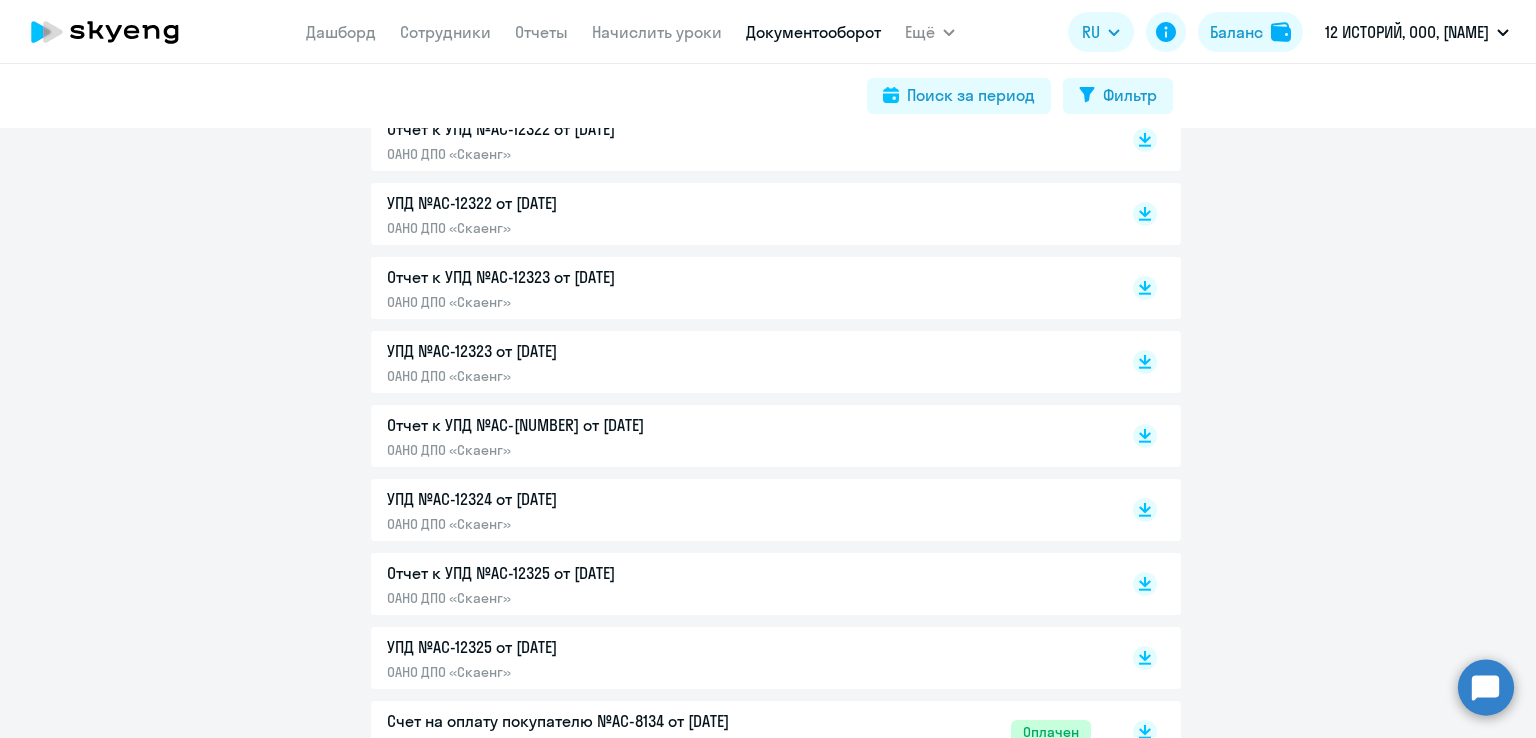 scroll, scrollTop: 1100, scrollLeft: 0, axis: vertical 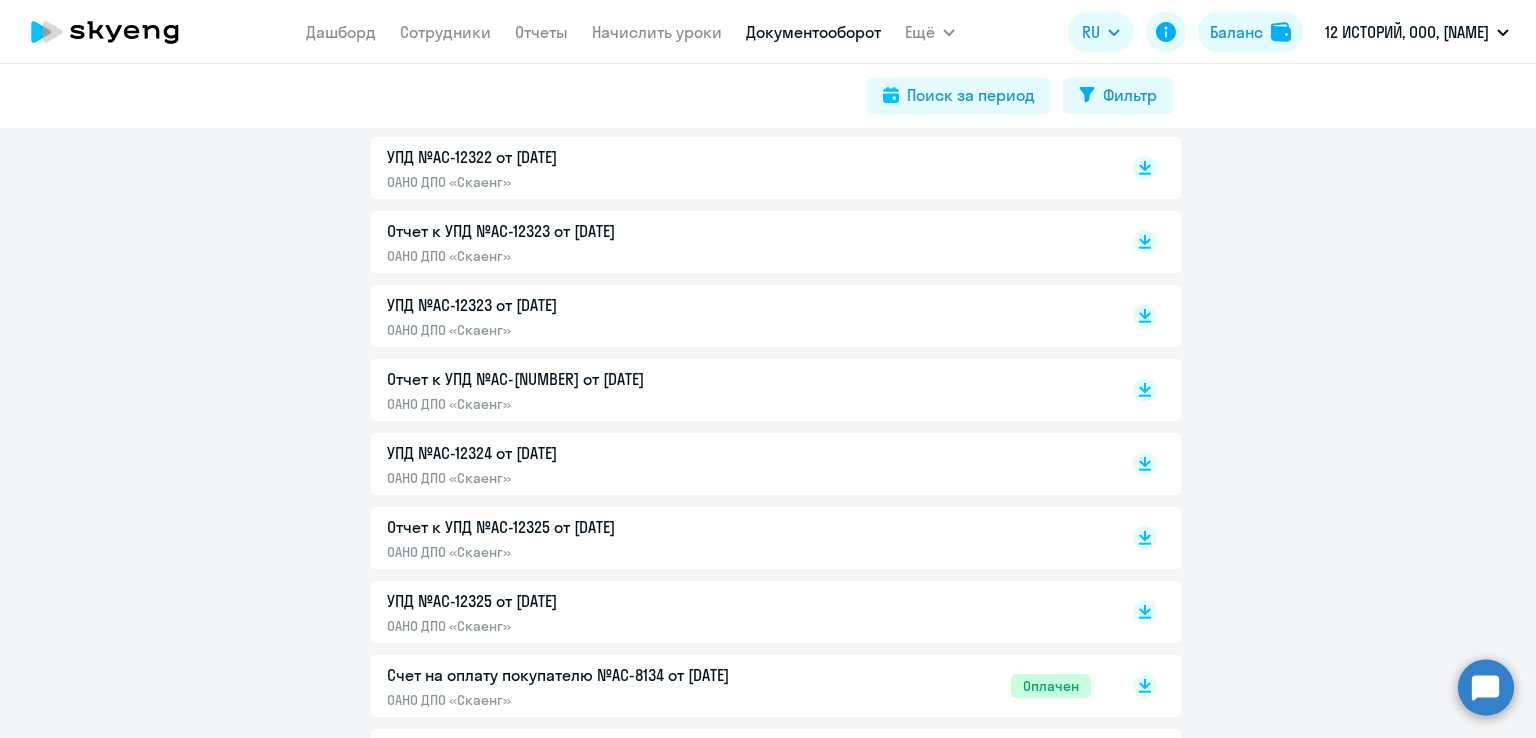 drag, startPoint x: 1140, startPoint y: 587, endPoint x: 1140, endPoint y: 572, distance: 15 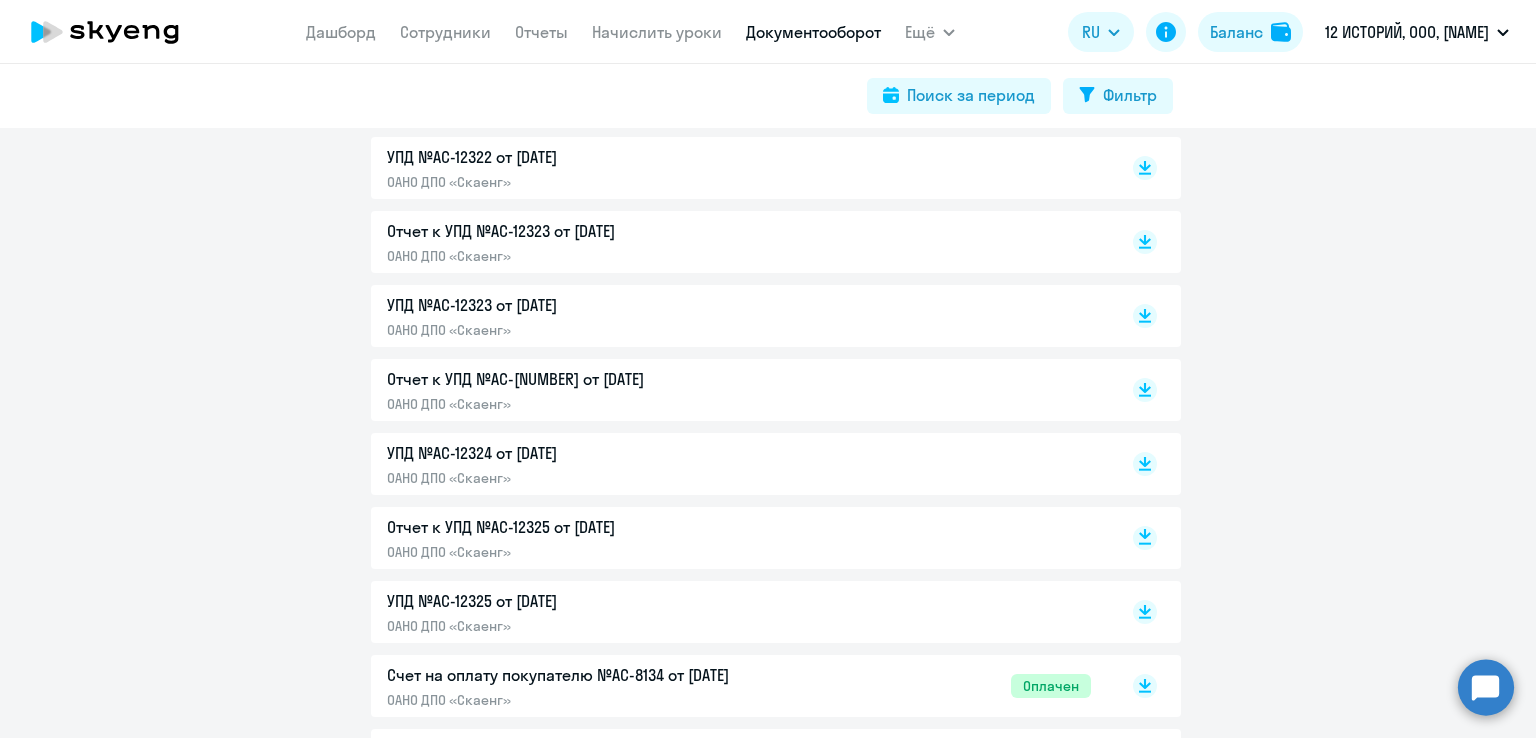 click 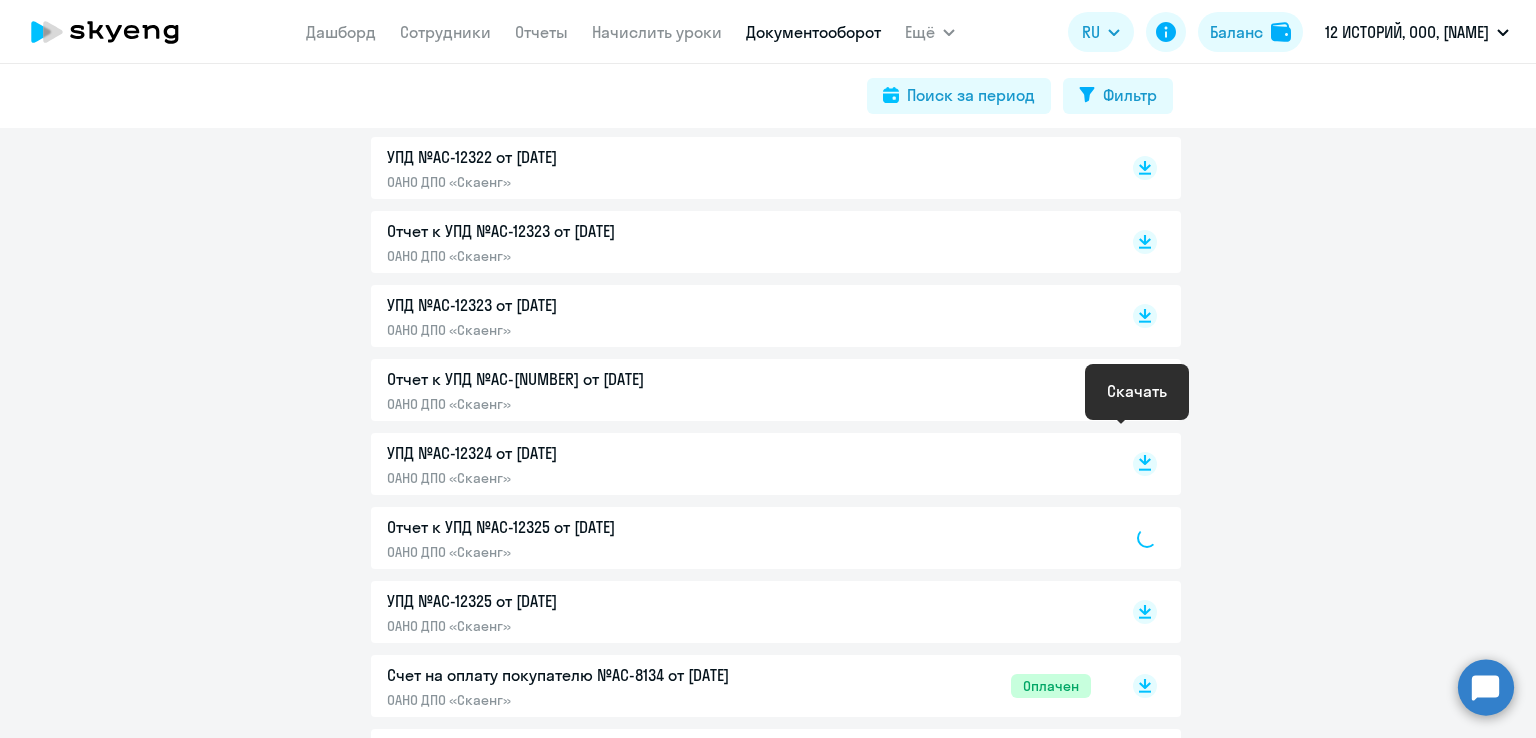 click 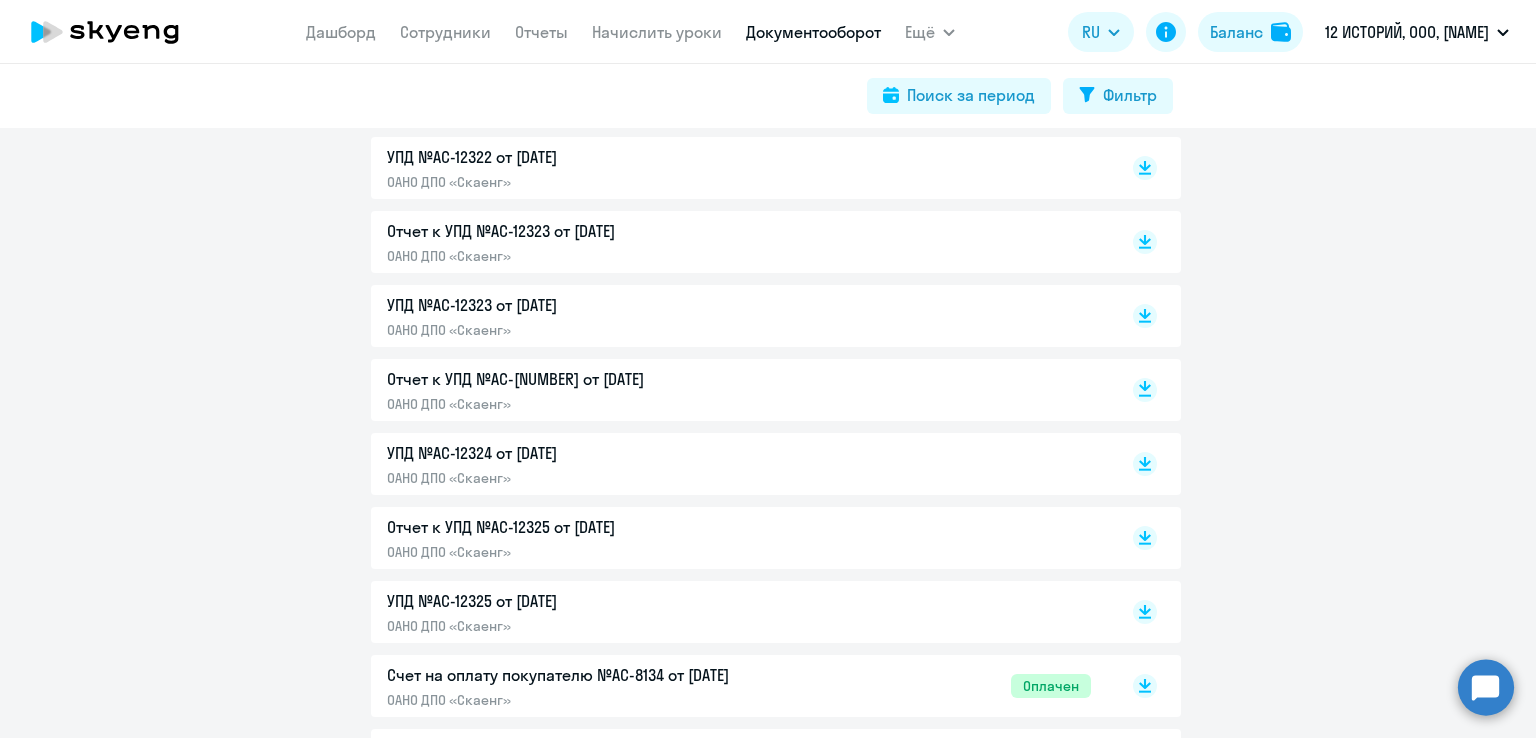 click 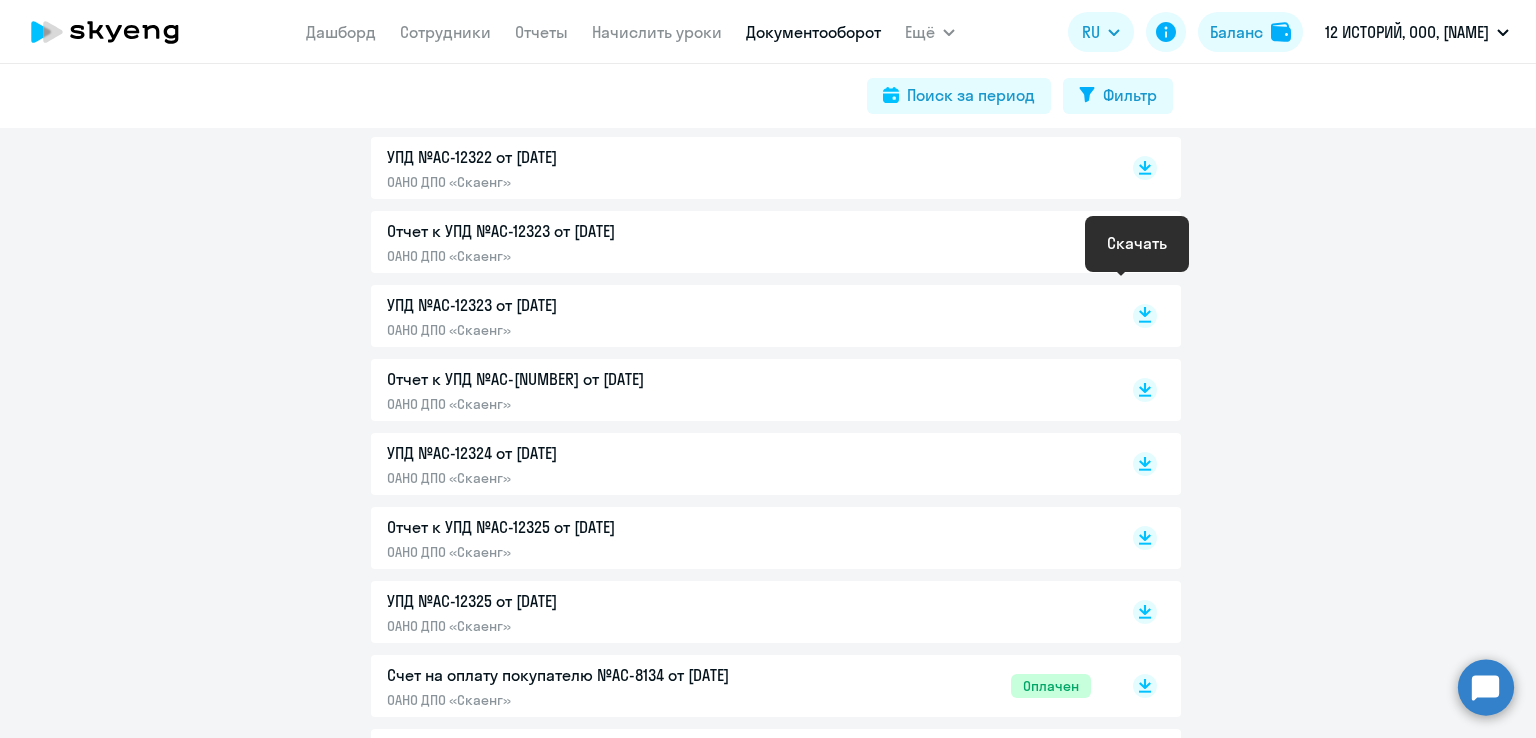 click 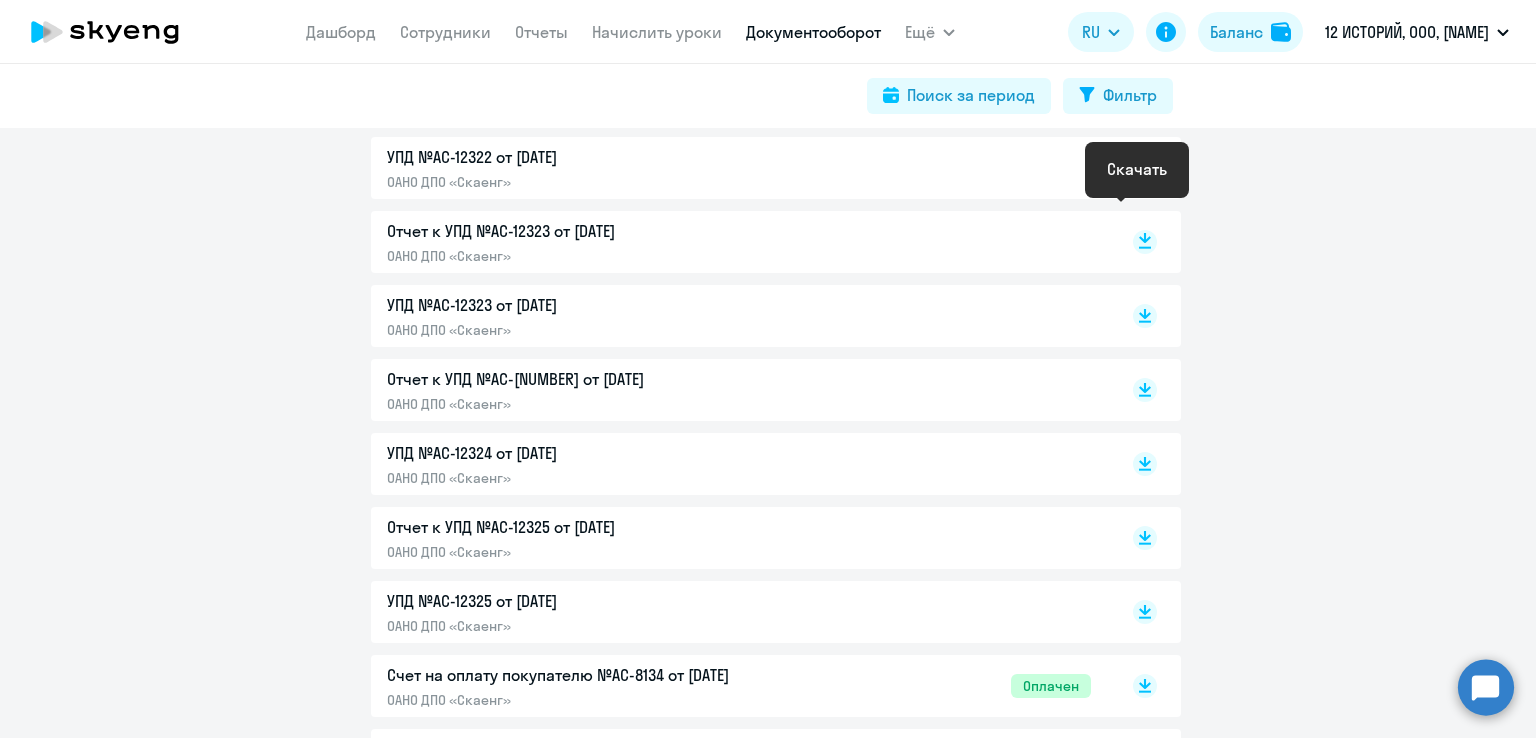 click 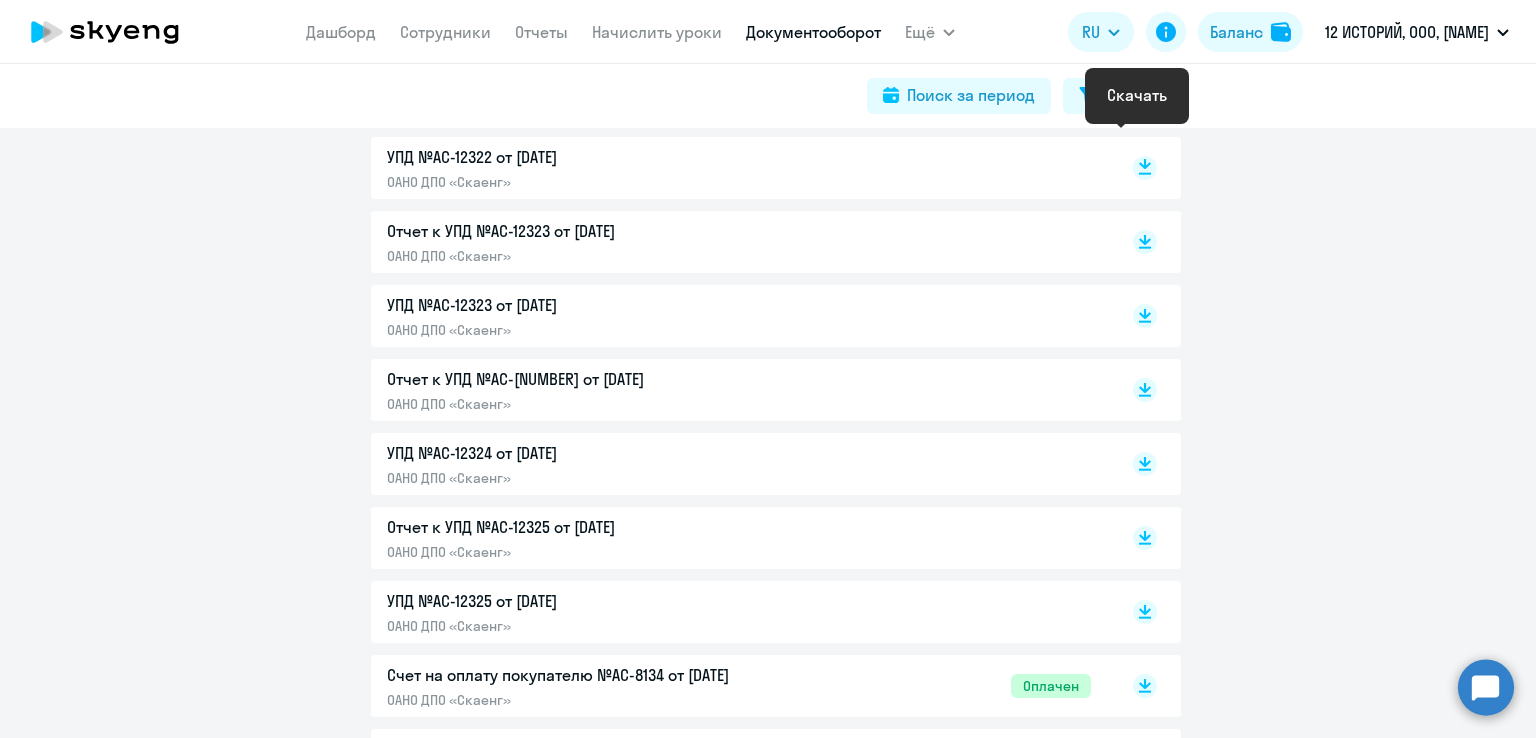 click 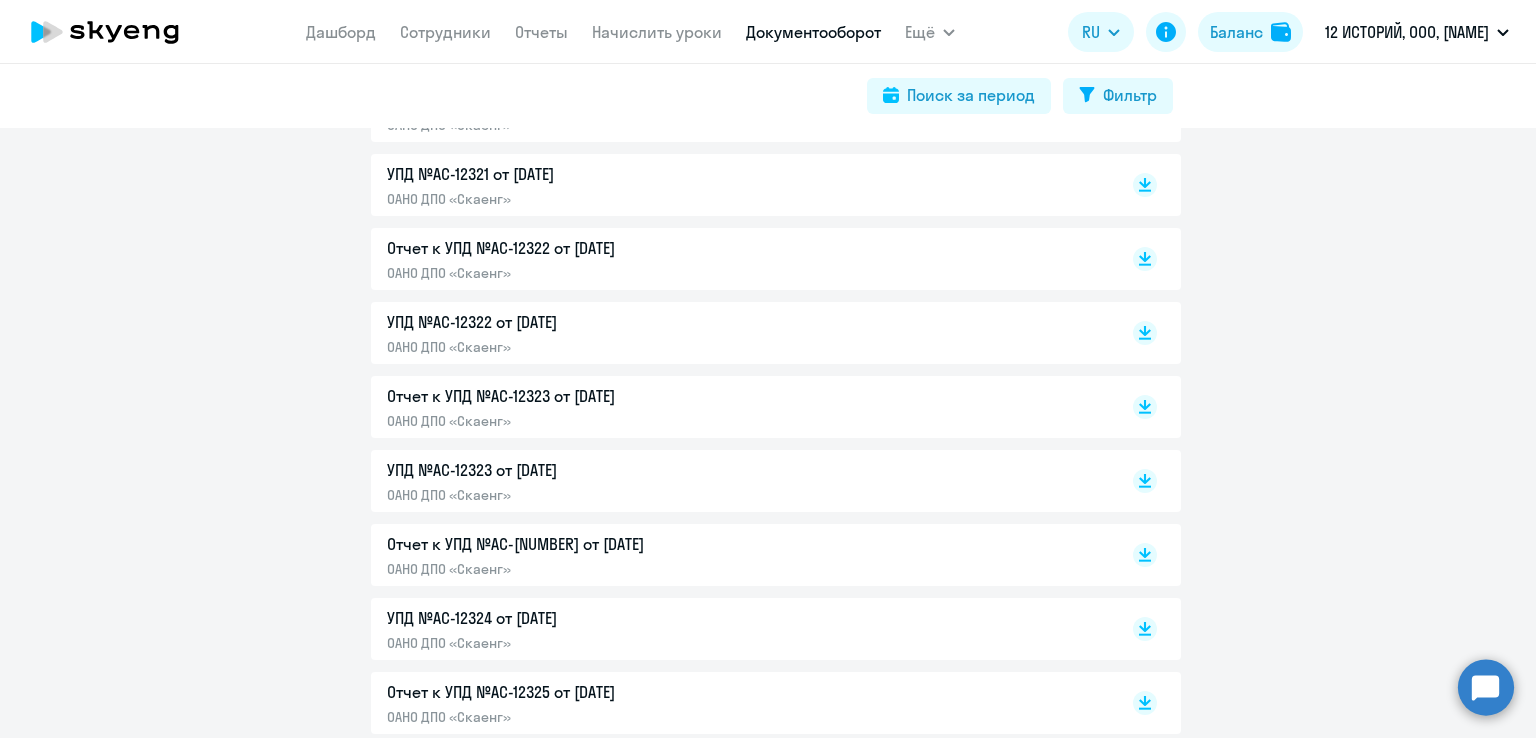 scroll, scrollTop: 900, scrollLeft: 0, axis: vertical 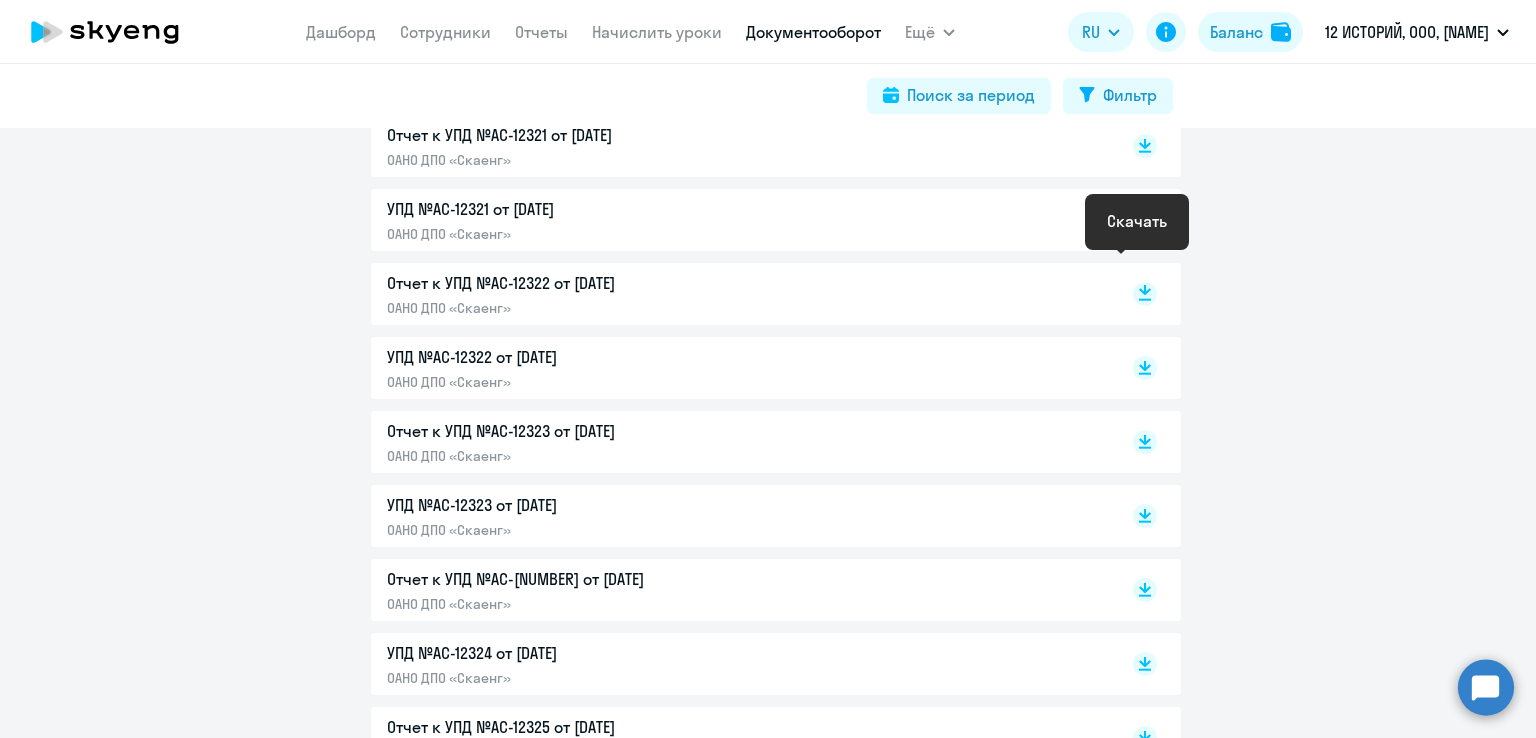 click 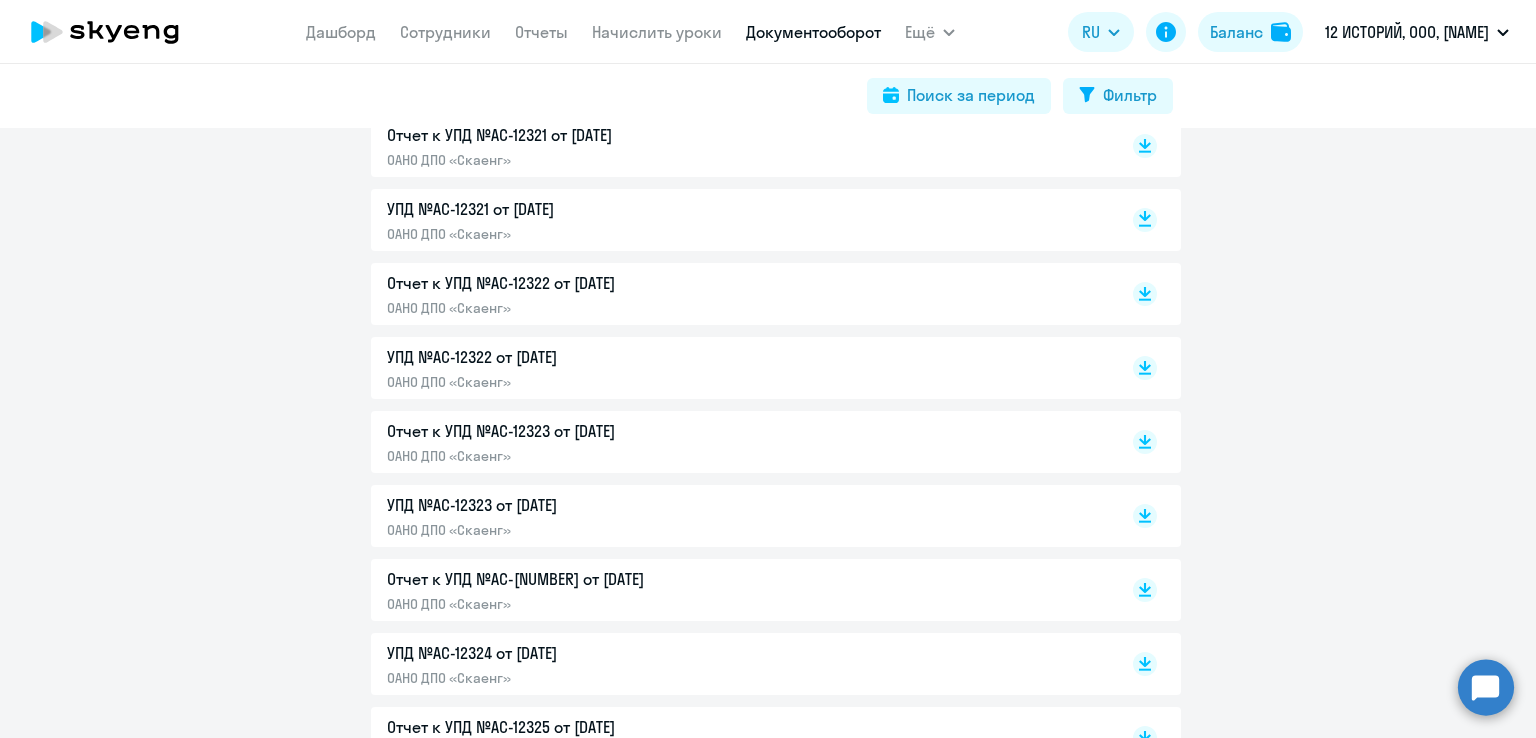 click 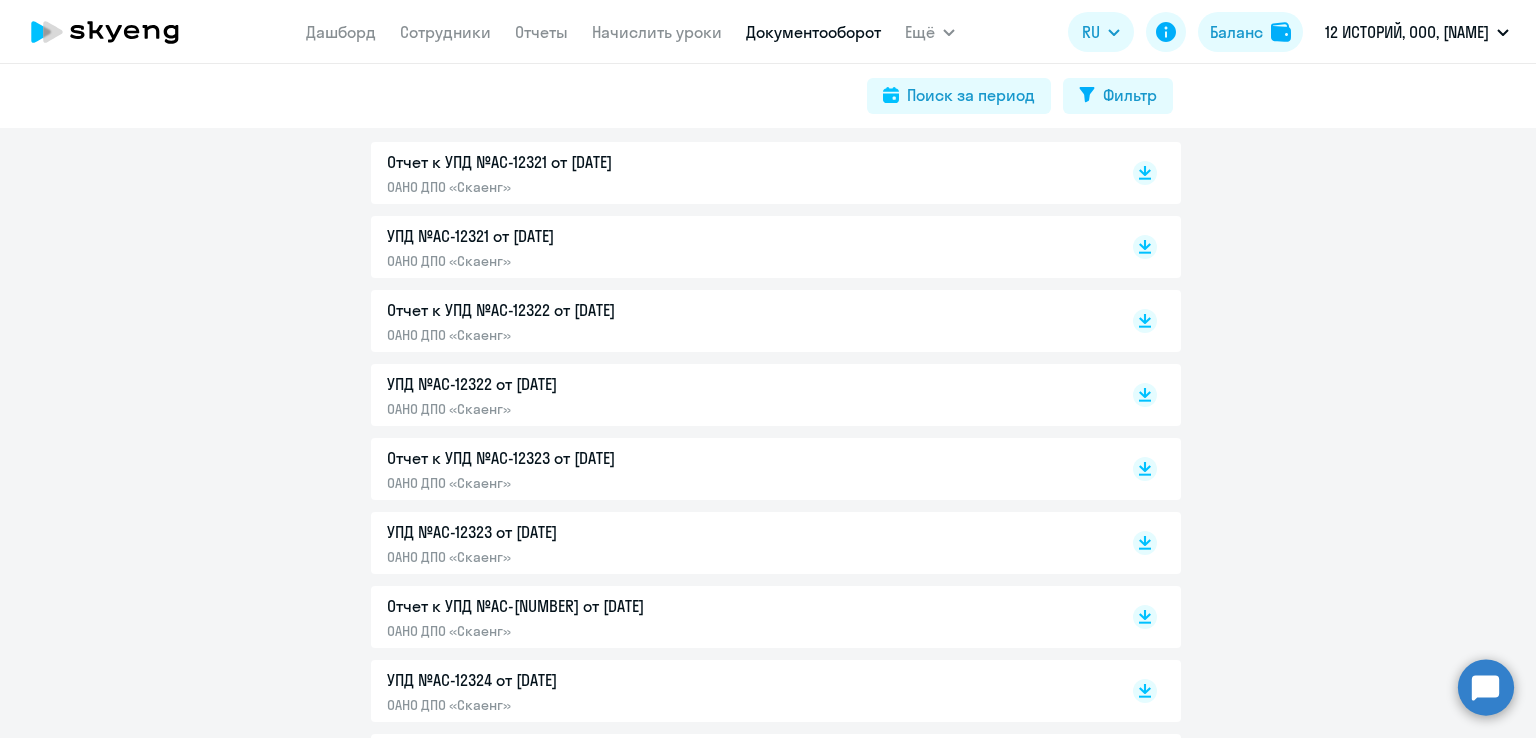 scroll, scrollTop: 800, scrollLeft: 0, axis: vertical 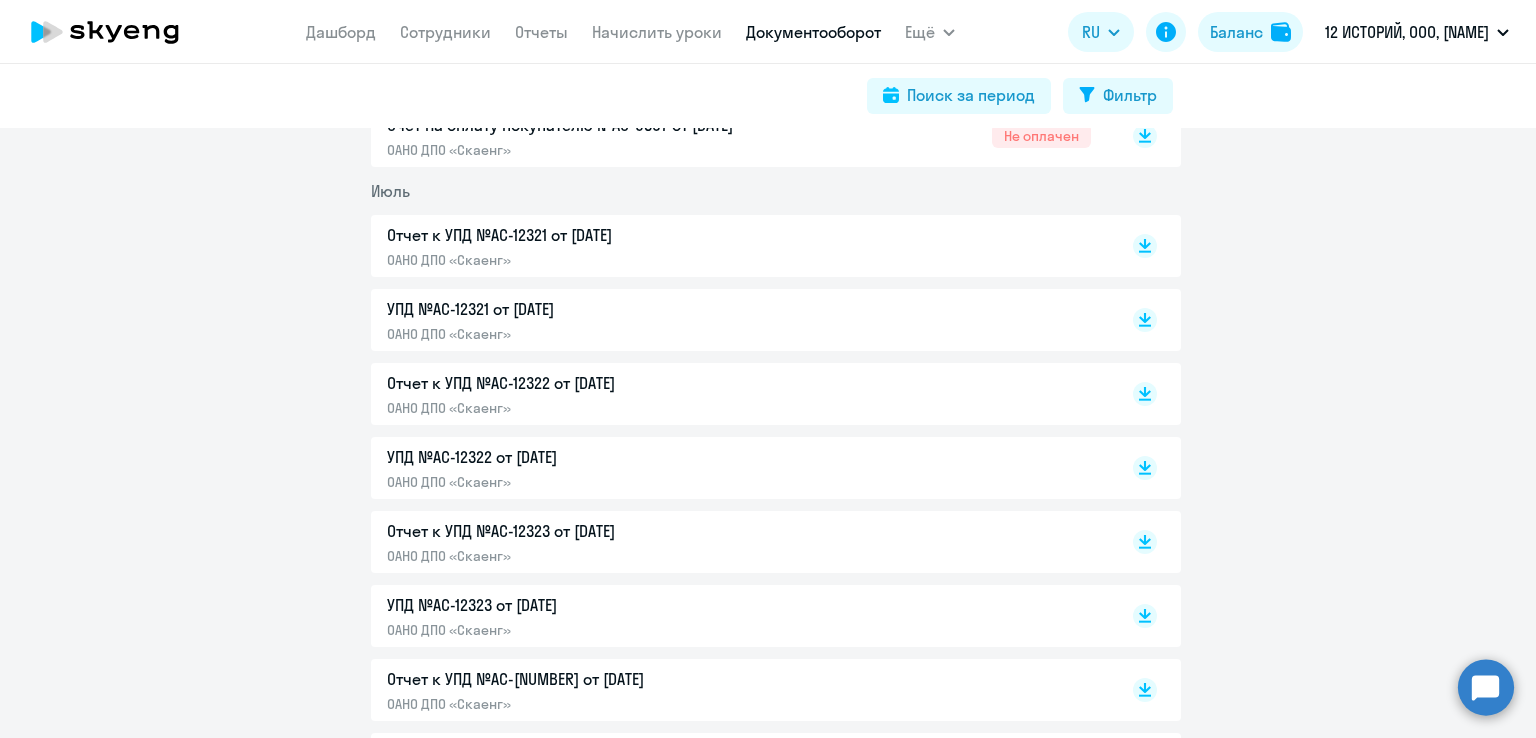 drag, startPoint x: 1136, startPoint y: 231, endPoint x: 1113, endPoint y: 253, distance: 31.827662 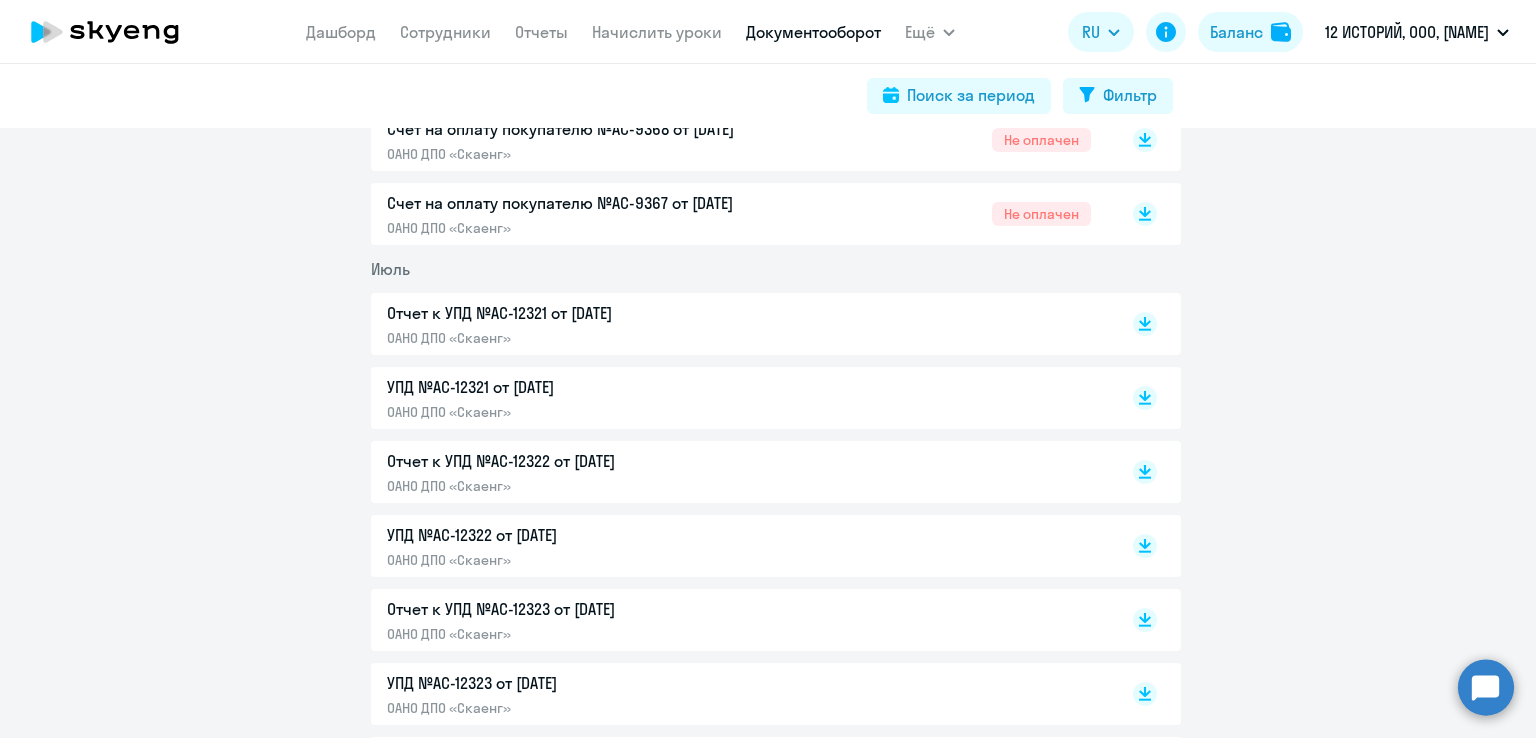 scroll, scrollTop: 600, scrollLeft: 0, axis: vertical 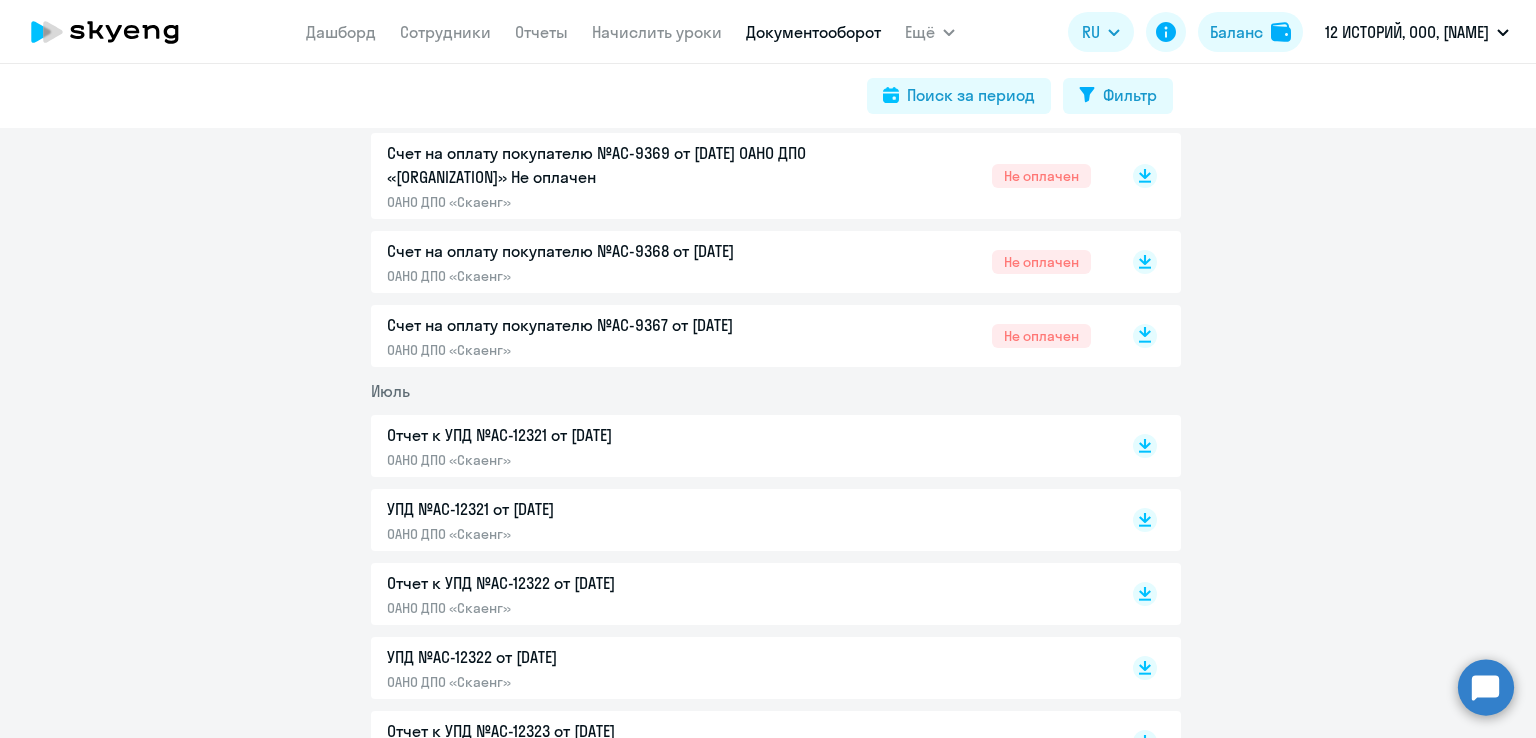 click 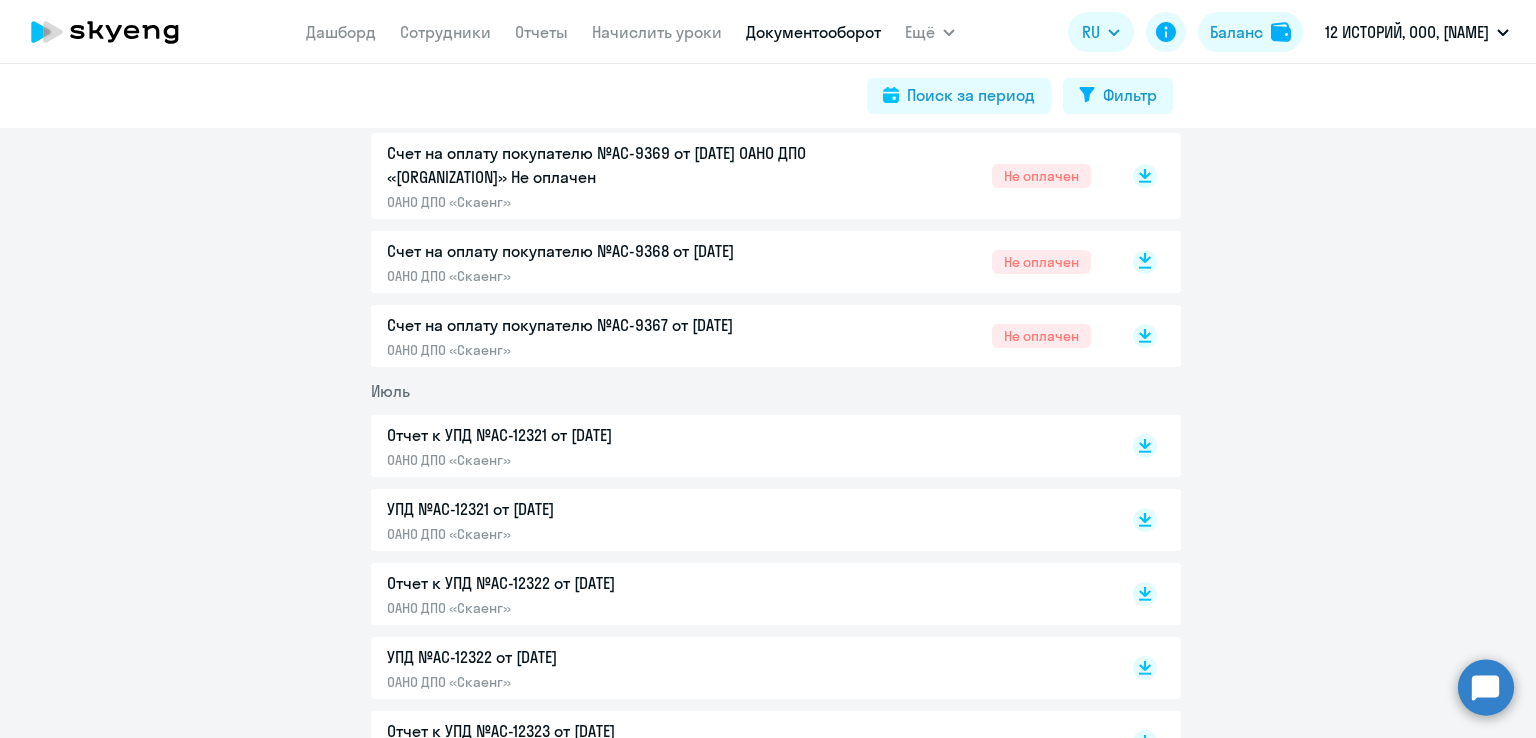 click 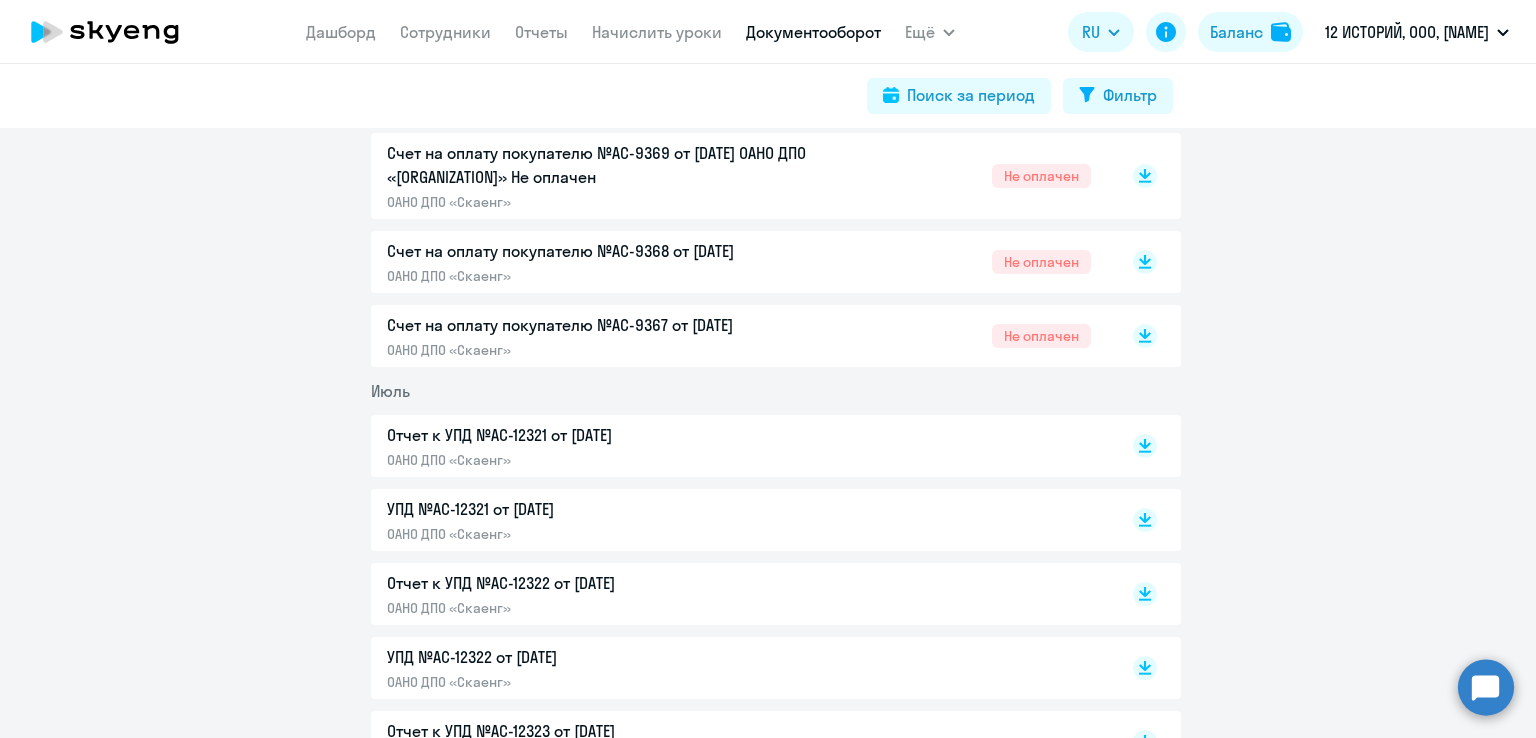 scroll, scrollTop: 500, scrollLeft: 0, axis: vertical 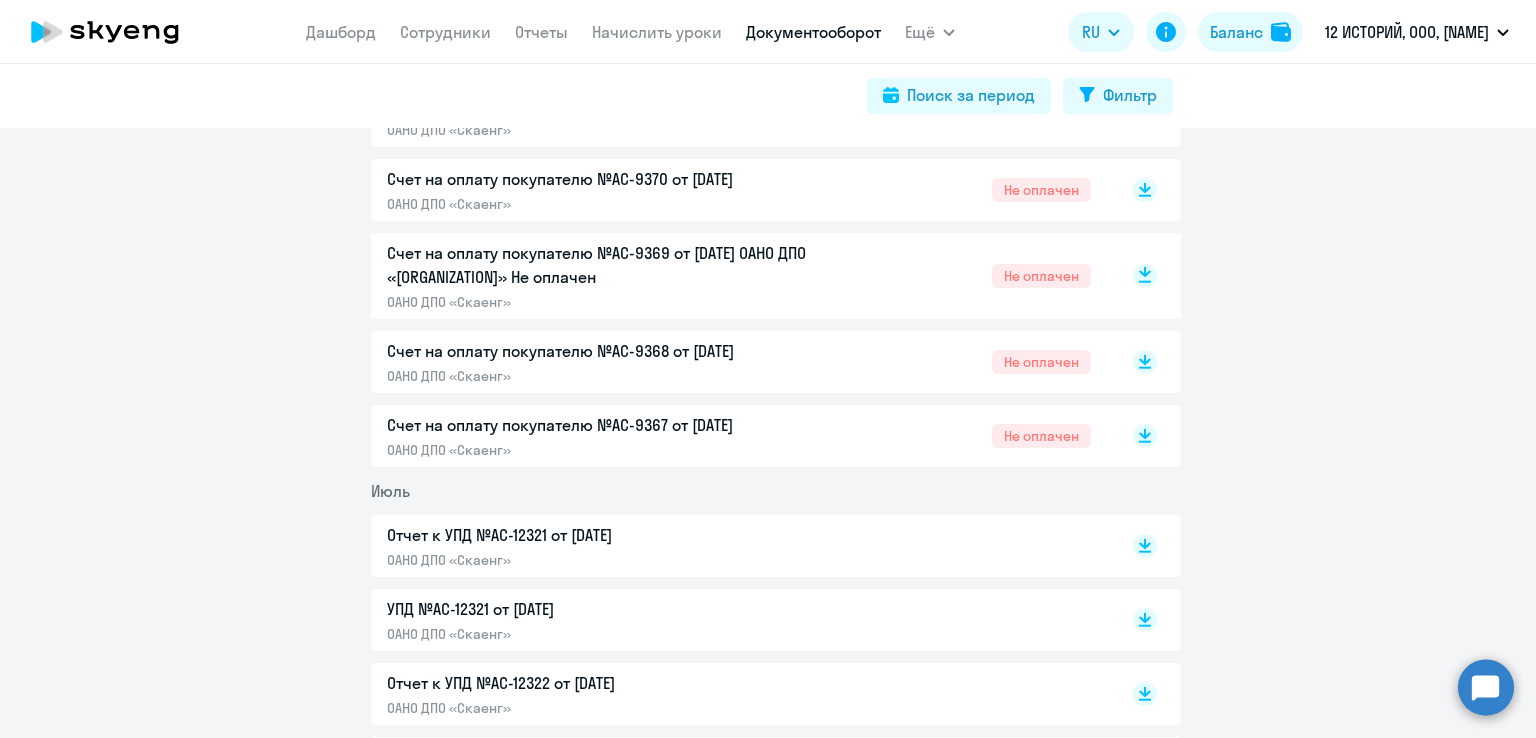 click 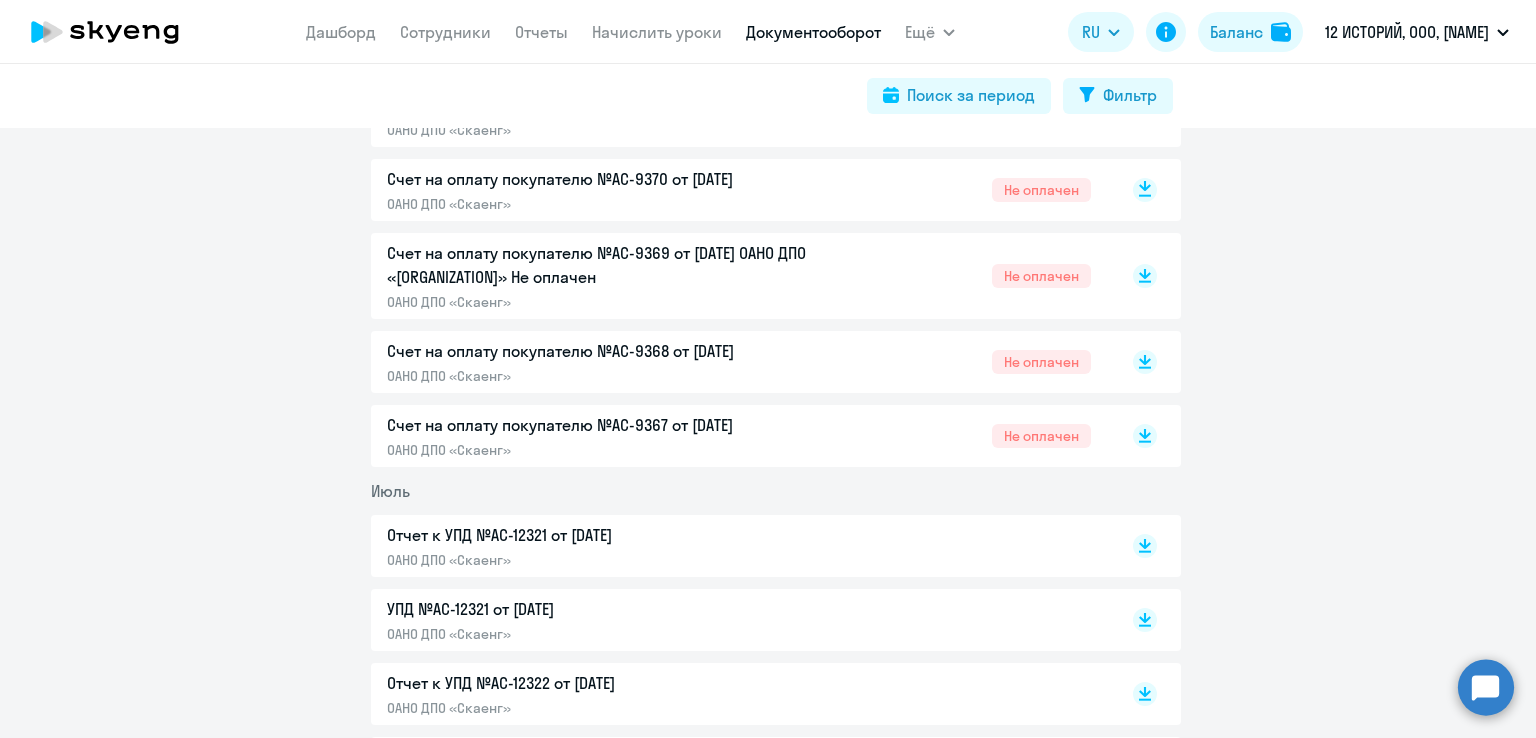 click 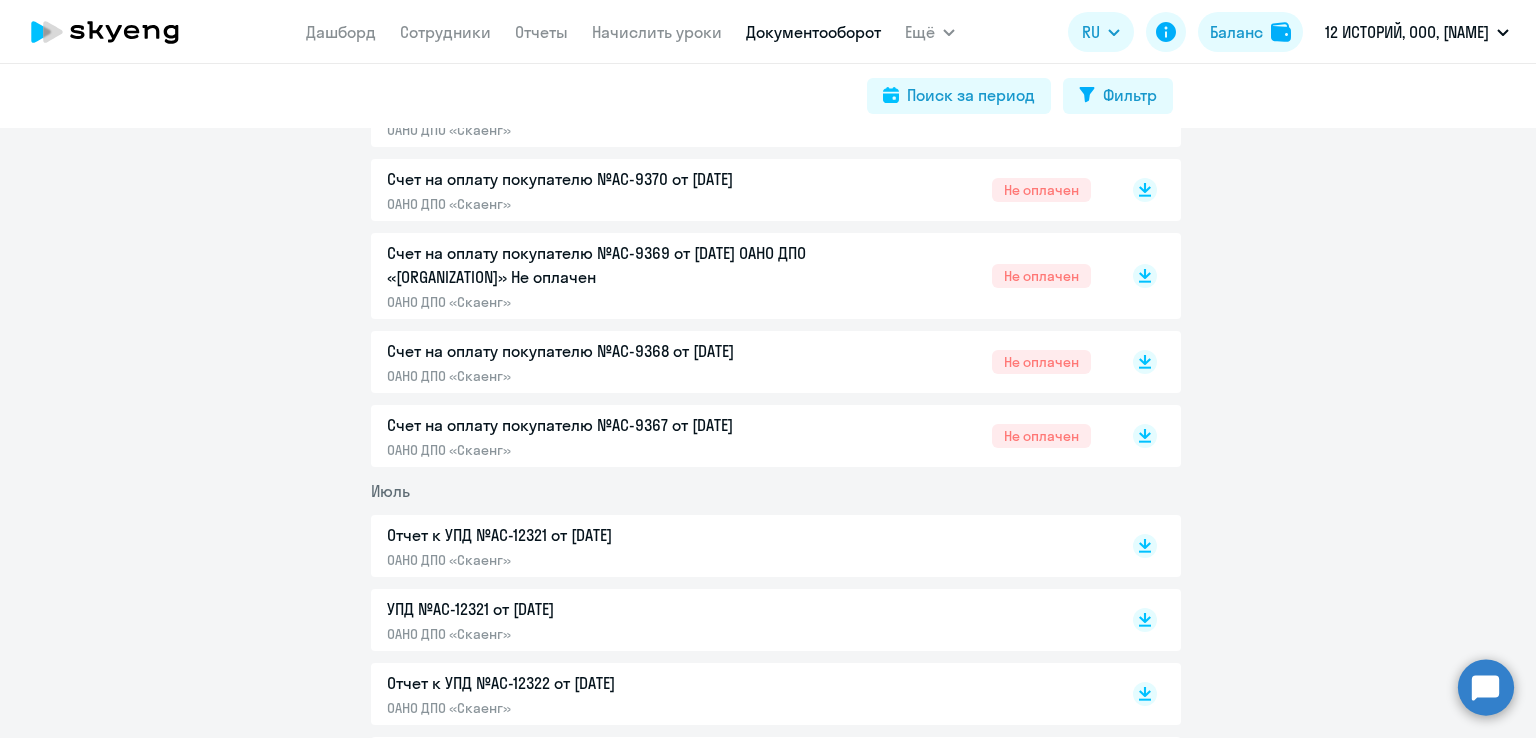 scroll, scrollTop: 300, scrollLeft: 0, axis: vertical 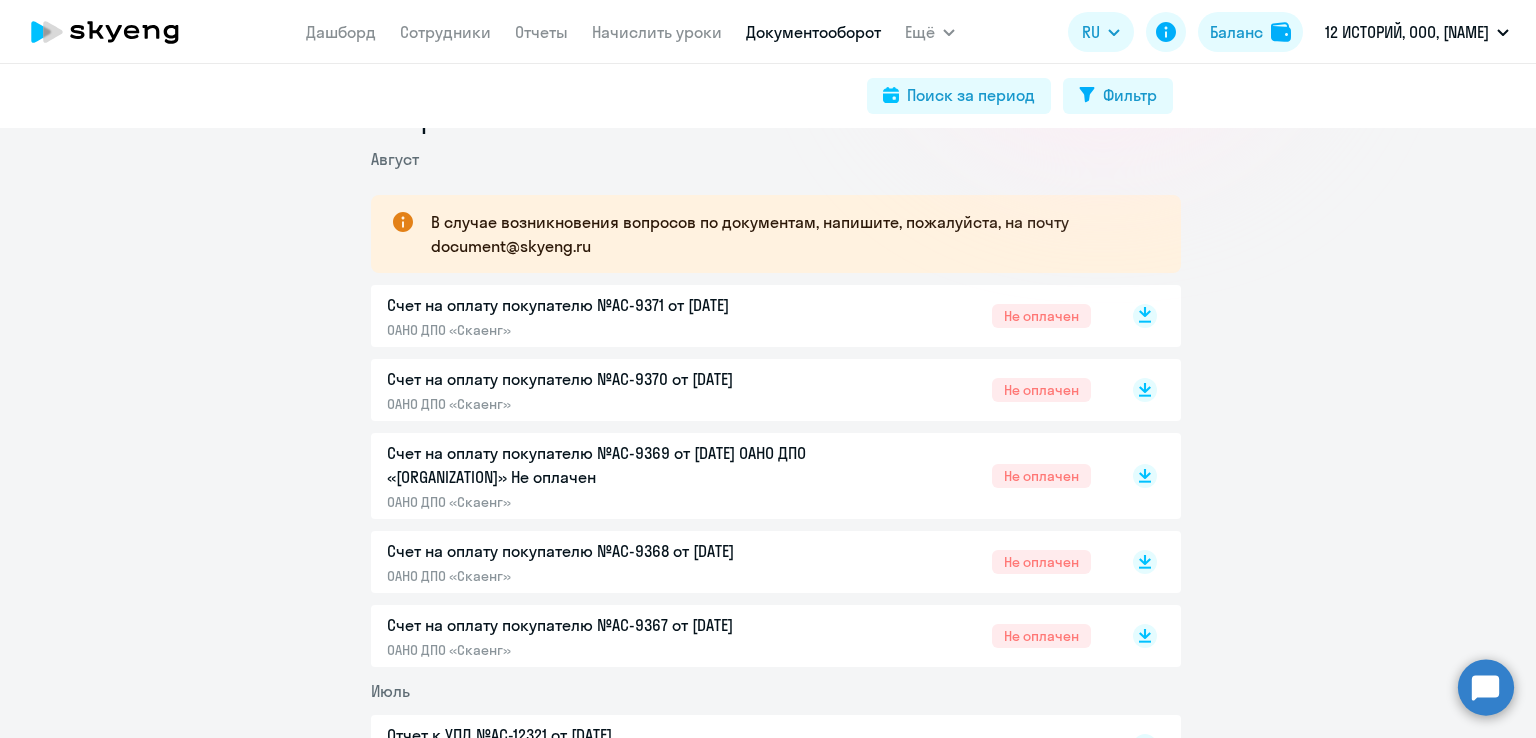click 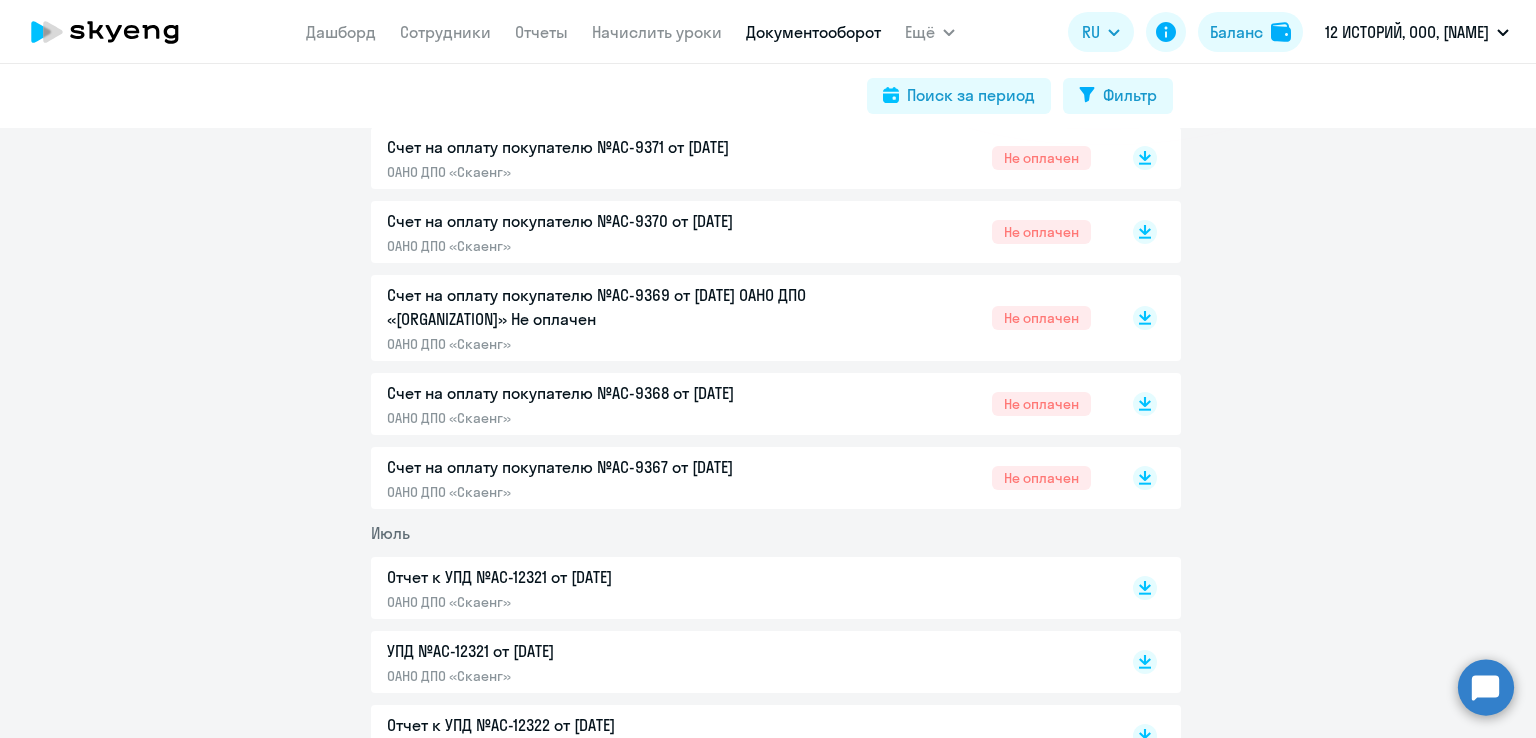 scroll, scrollTop: 600, scrollLeft: 0, axis: vertical 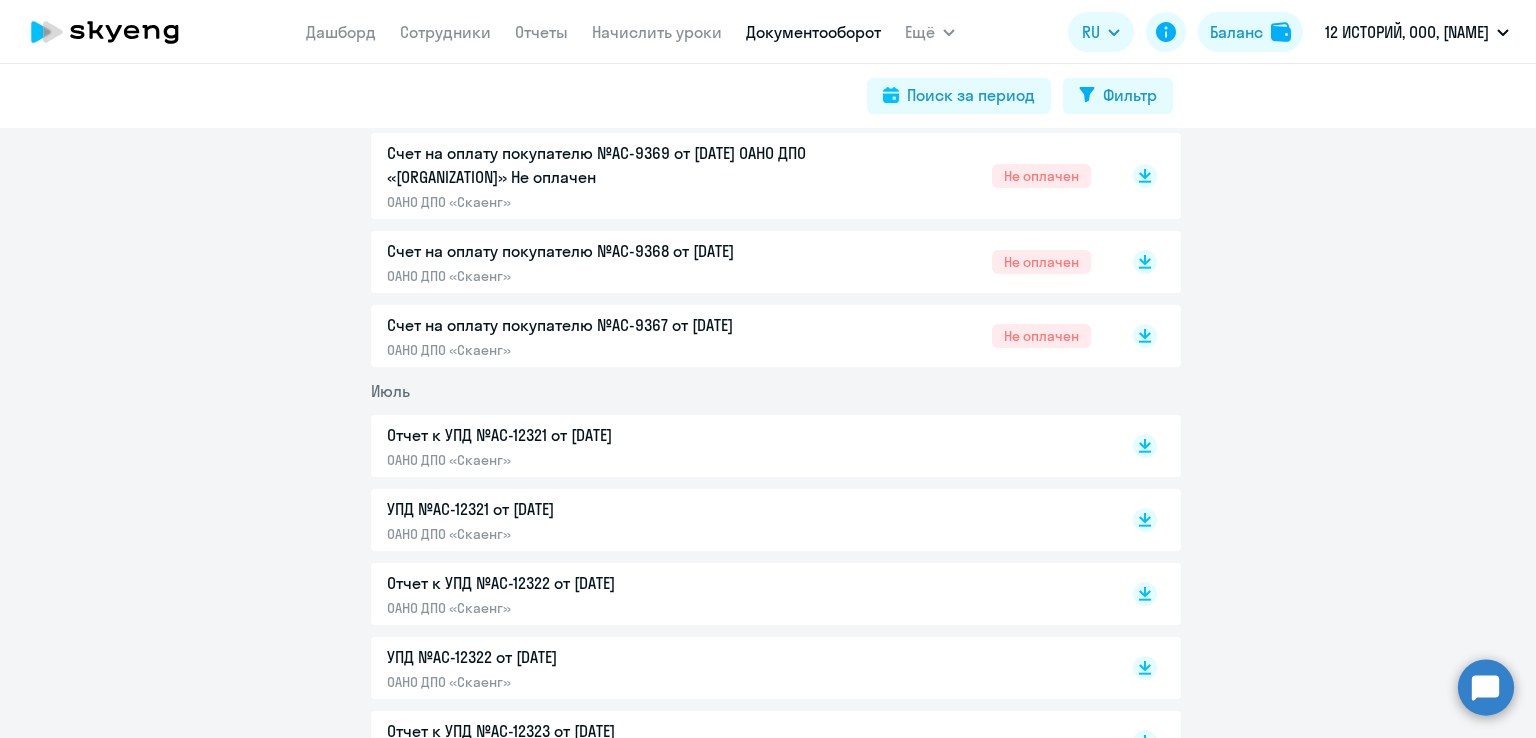 click on "Отчет к УПД №AC-[NUMBER] от [DATE] [ORGANIZATION]" 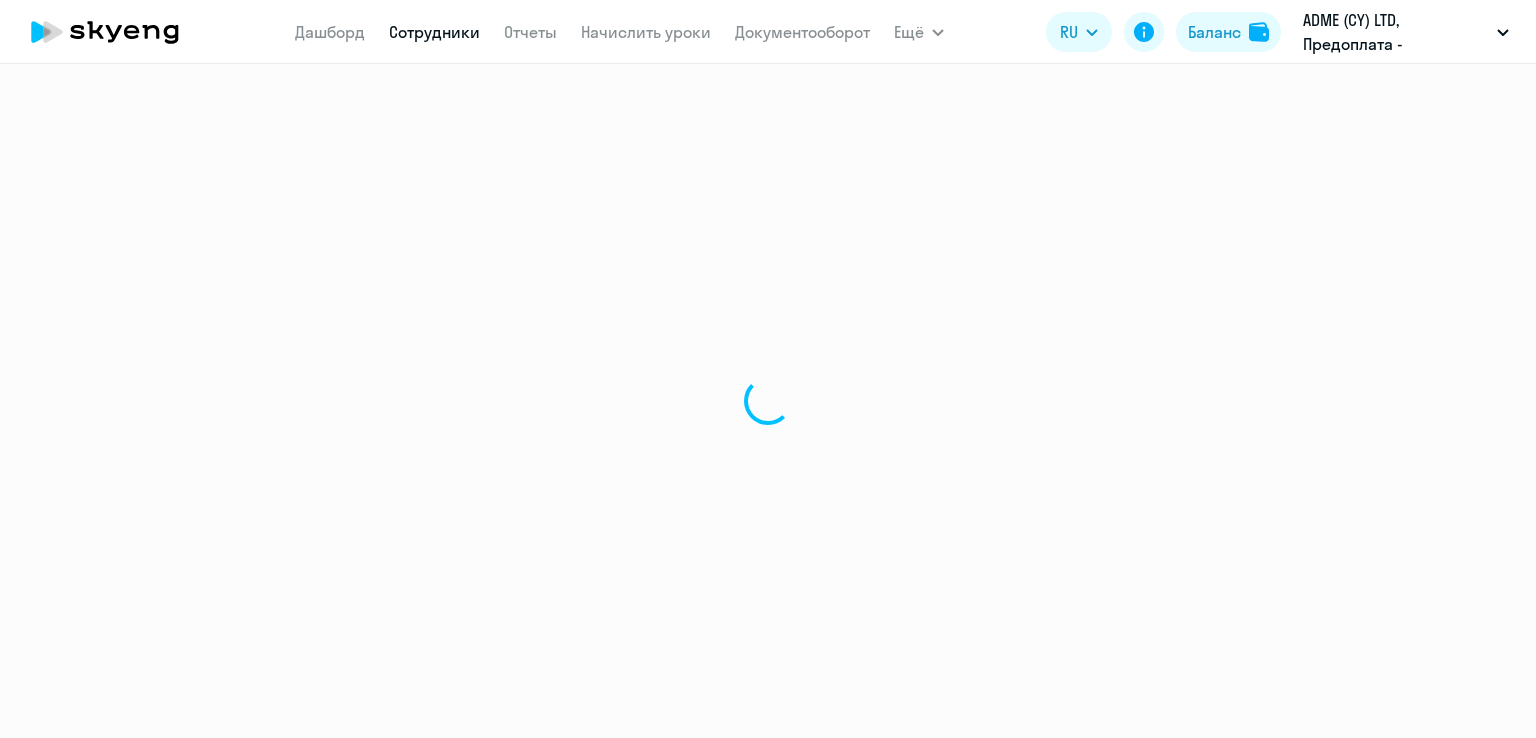 select on "30" 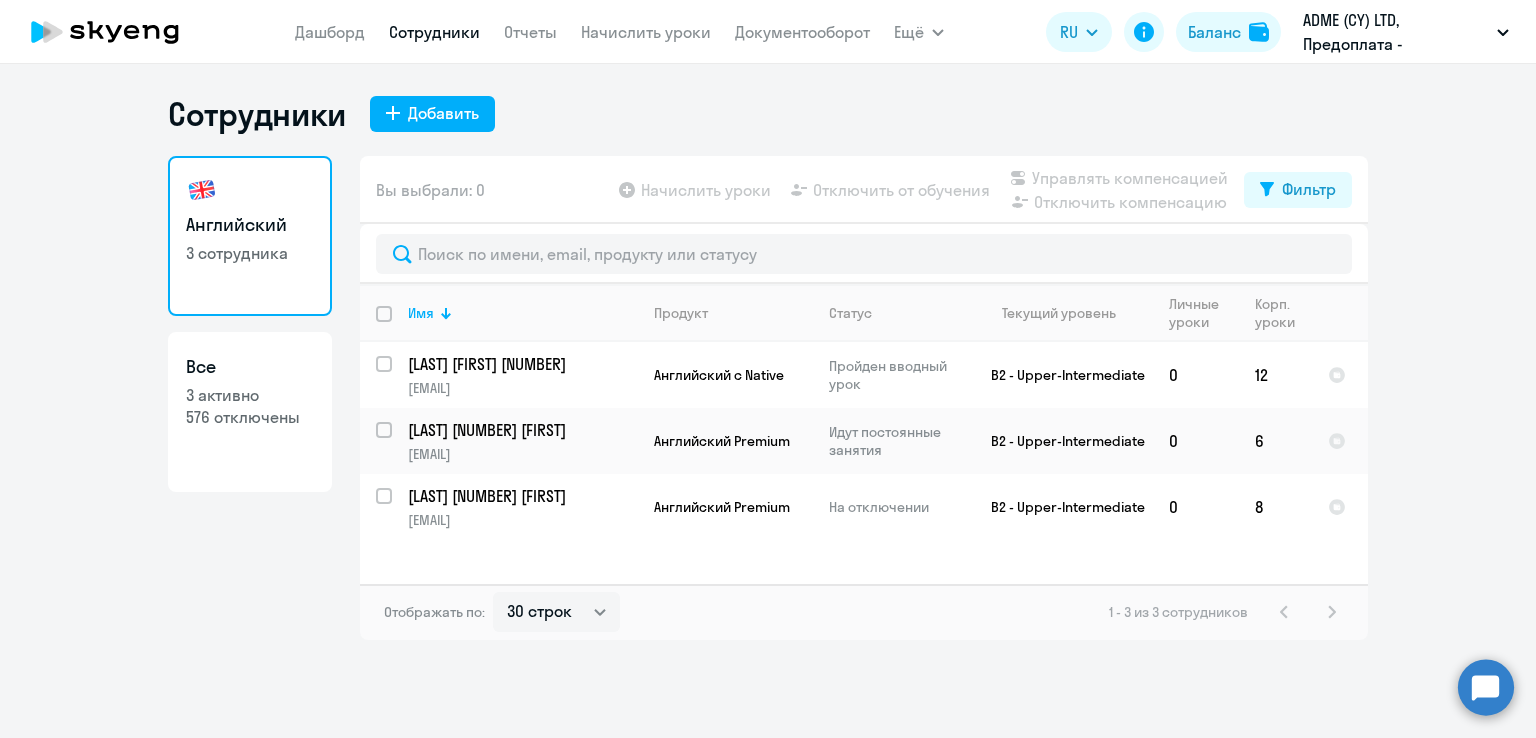 scroll, scrollTop: 0, scrollLeft: 0, axis: both 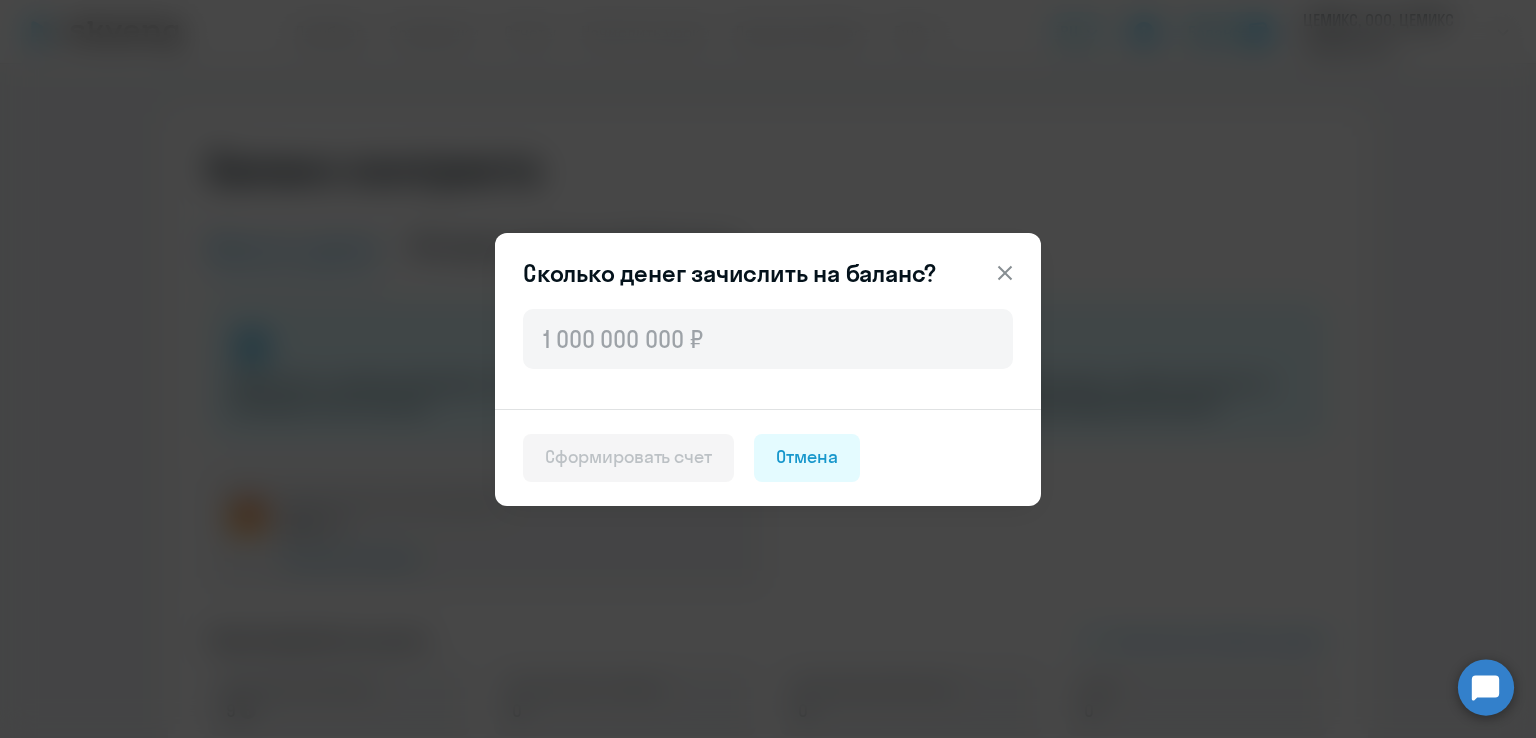 select on "english_adult_not_native_speaker" 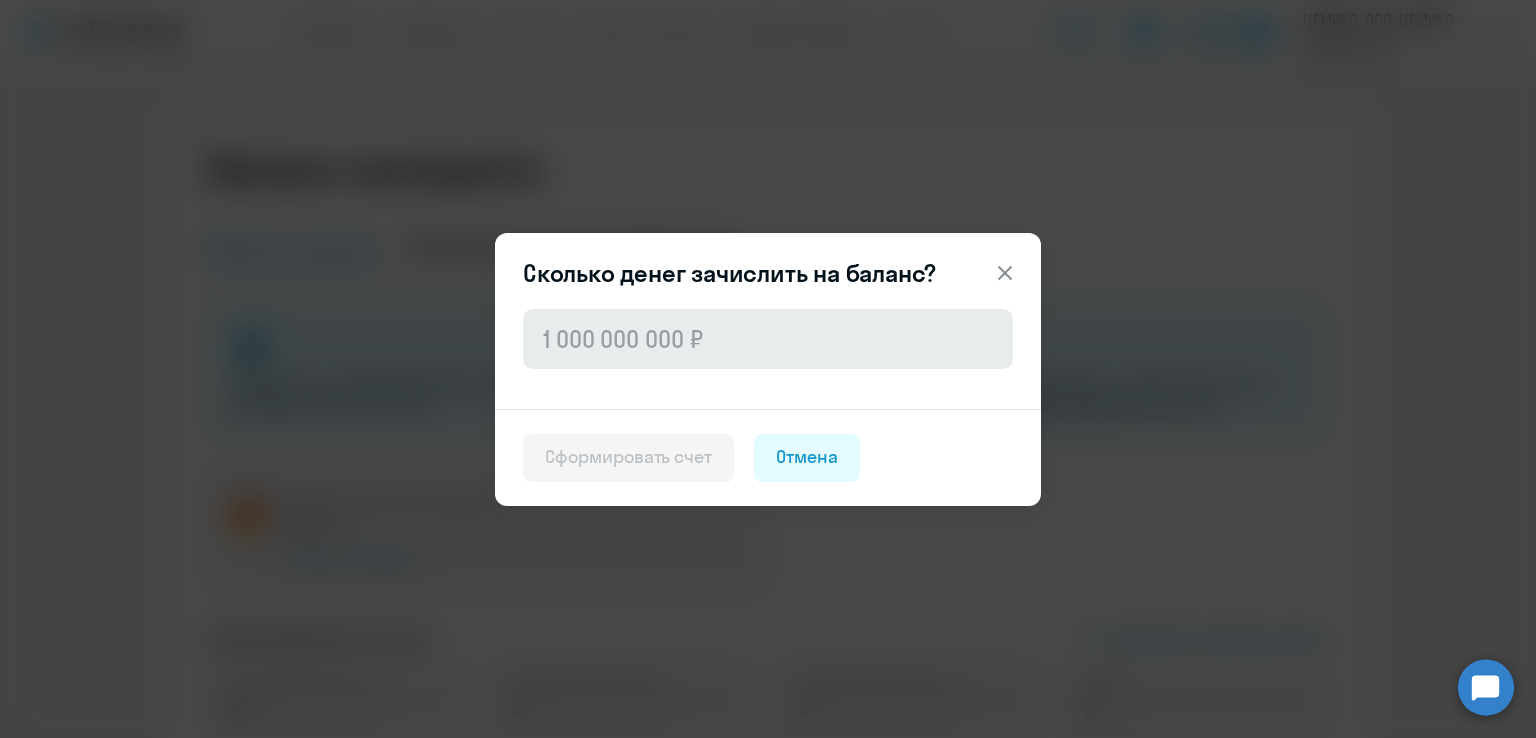 scroll, scrollTop: 0, scrollLeft: 0, axis: both 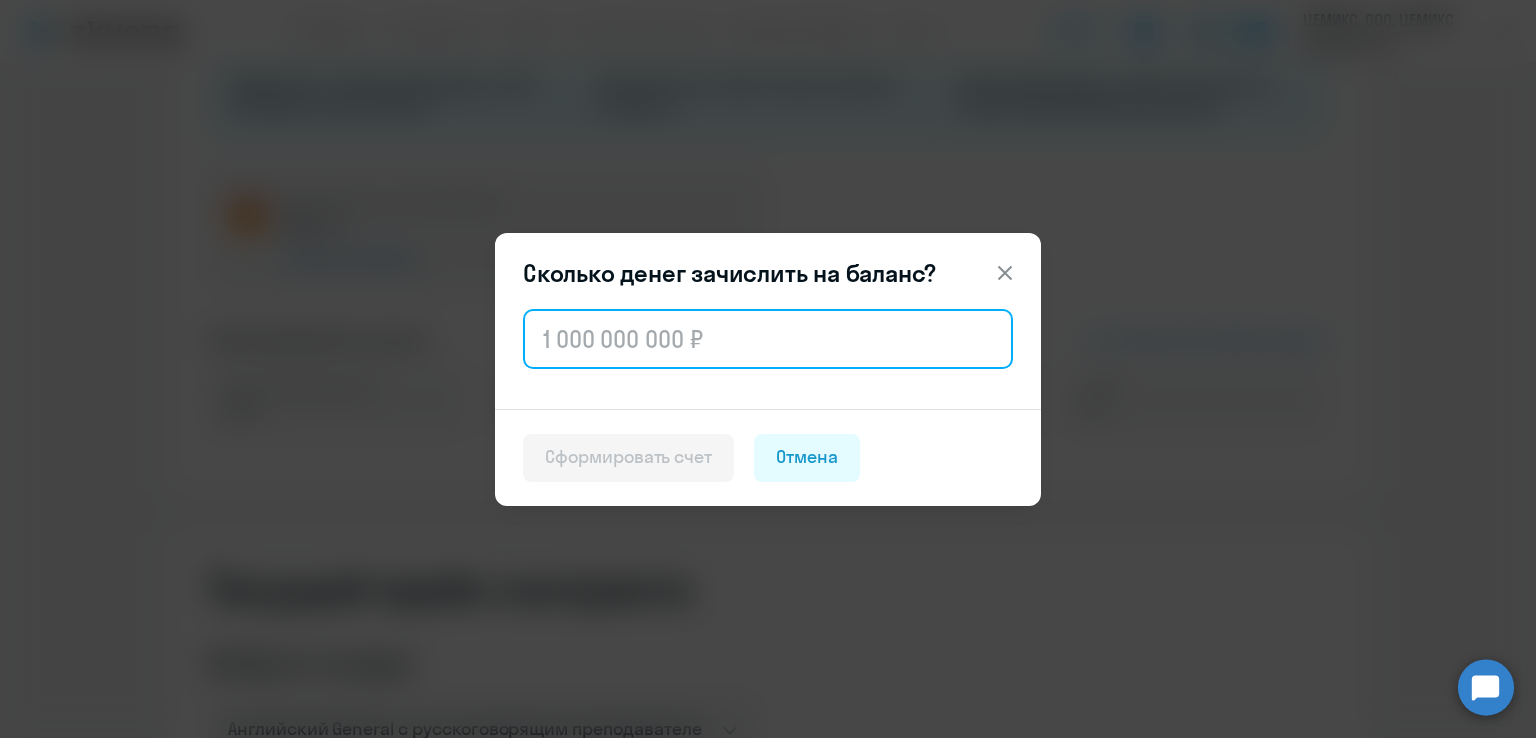 click at bounding box center (768, 339) 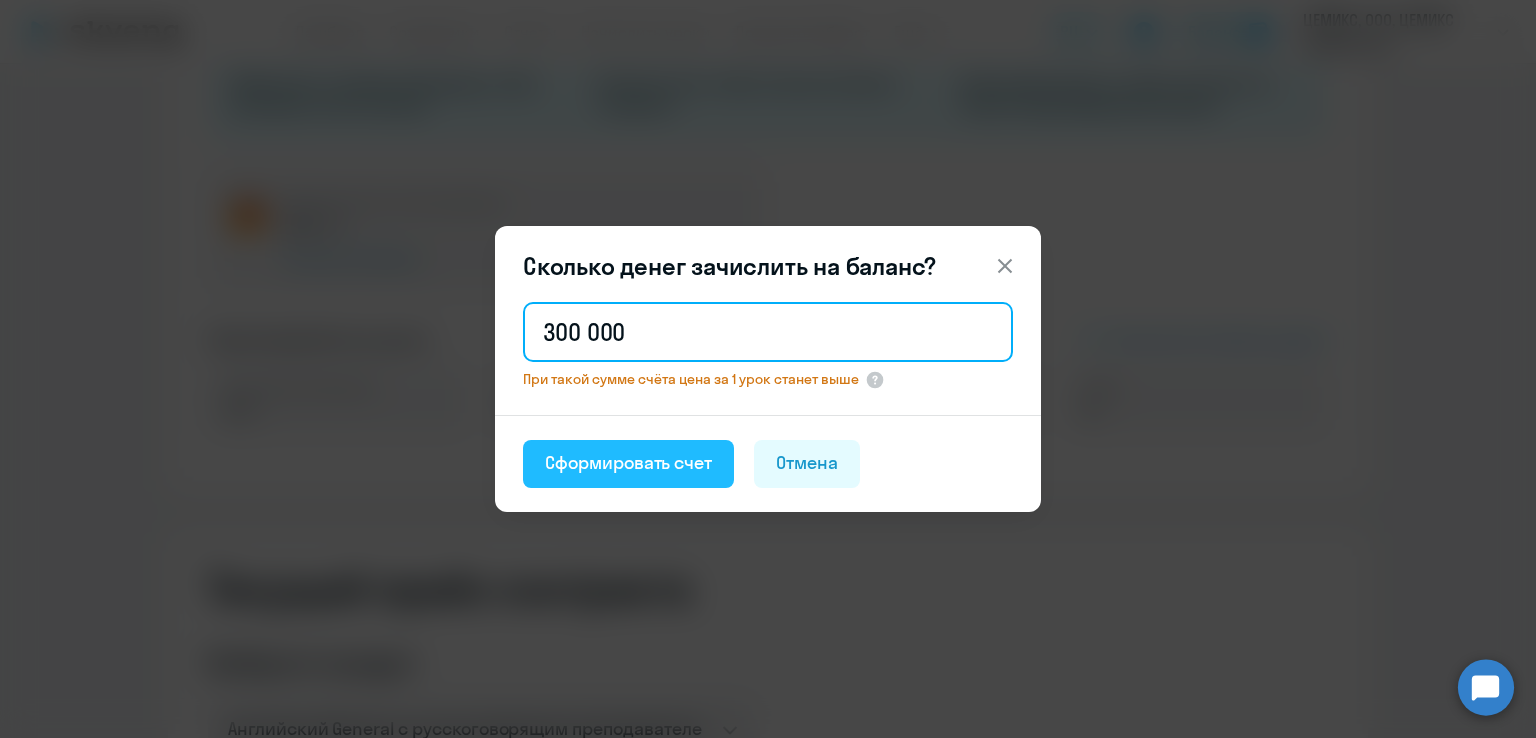 type on "300 000" 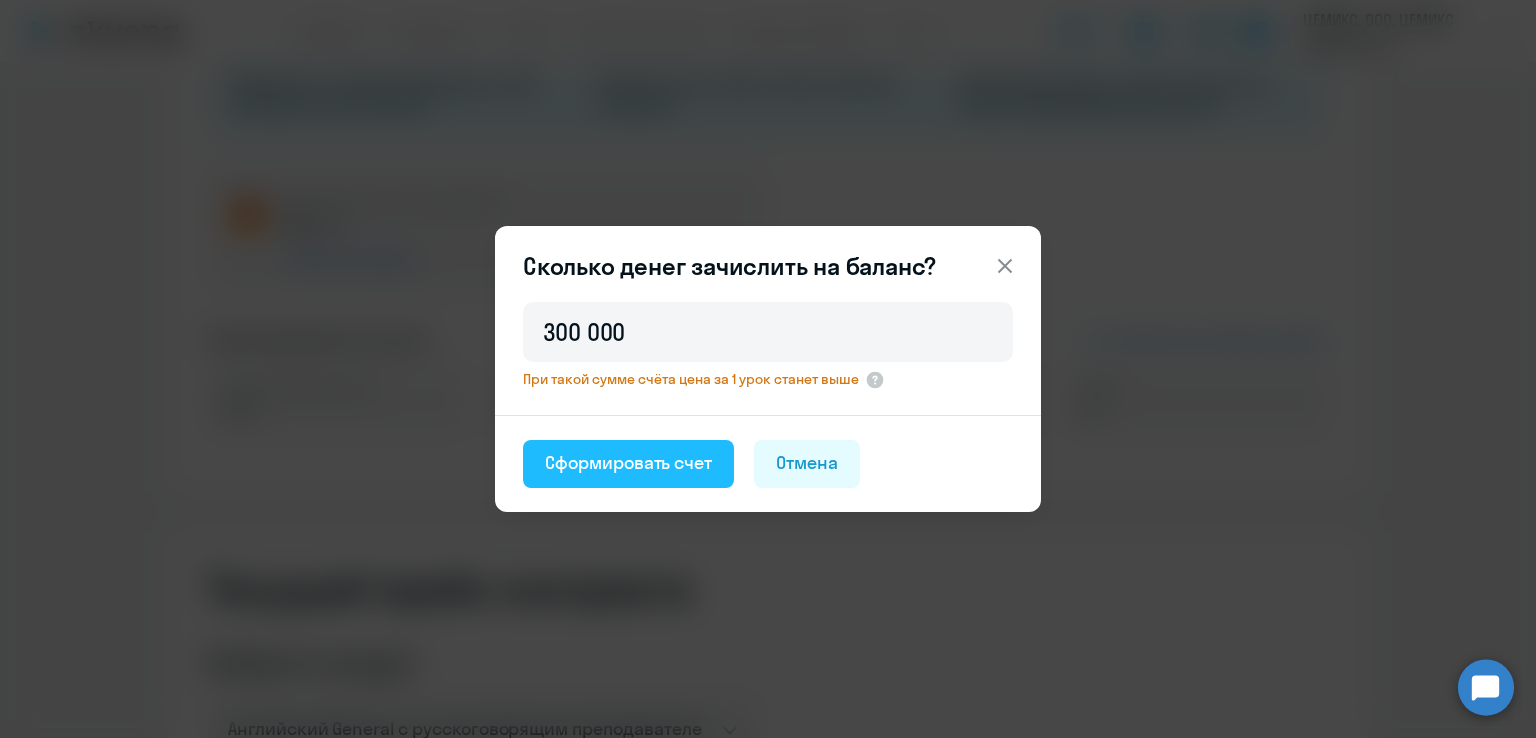 click on "Сформировать счет" at bounding box center (628, 463) 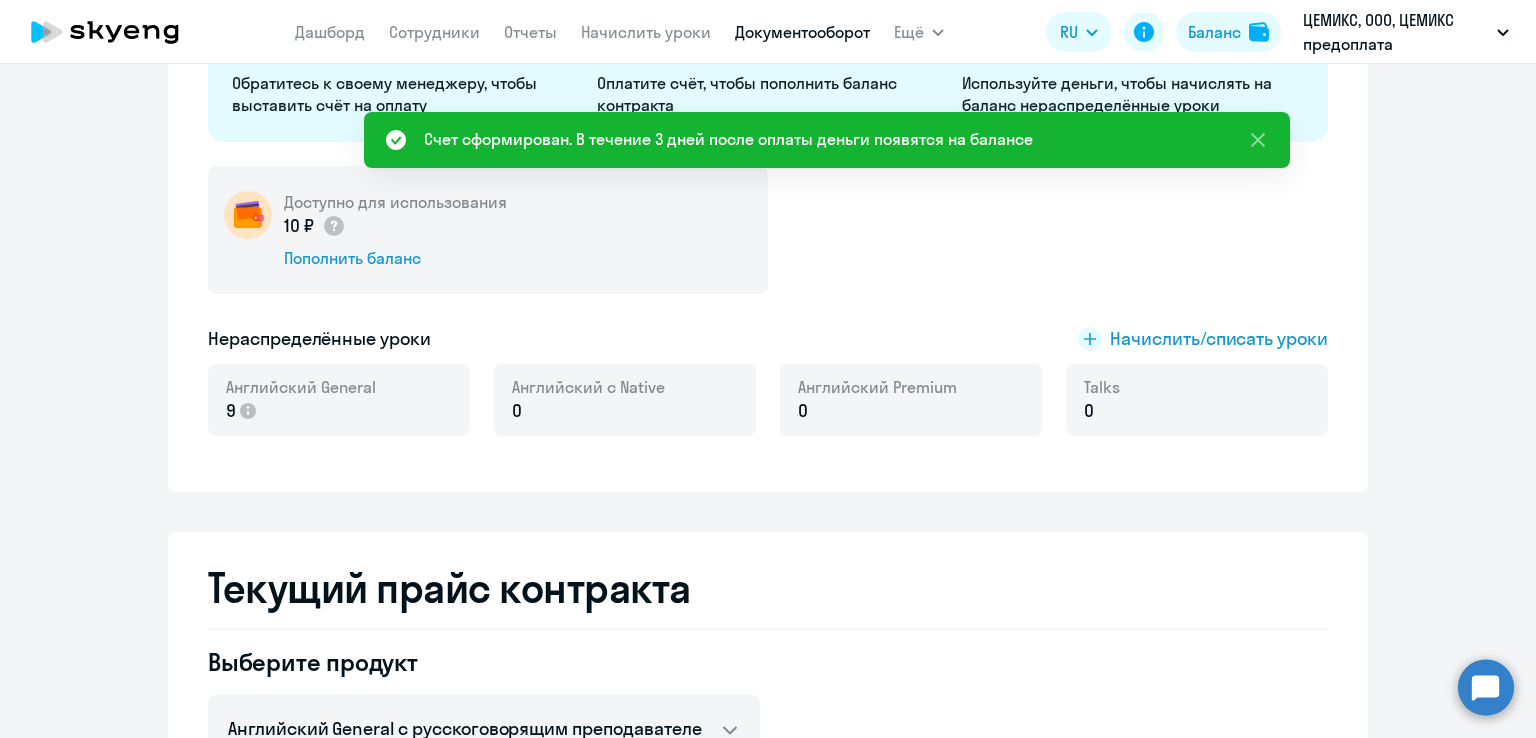 click on "Документооборот" at bounding box center (802, 32) 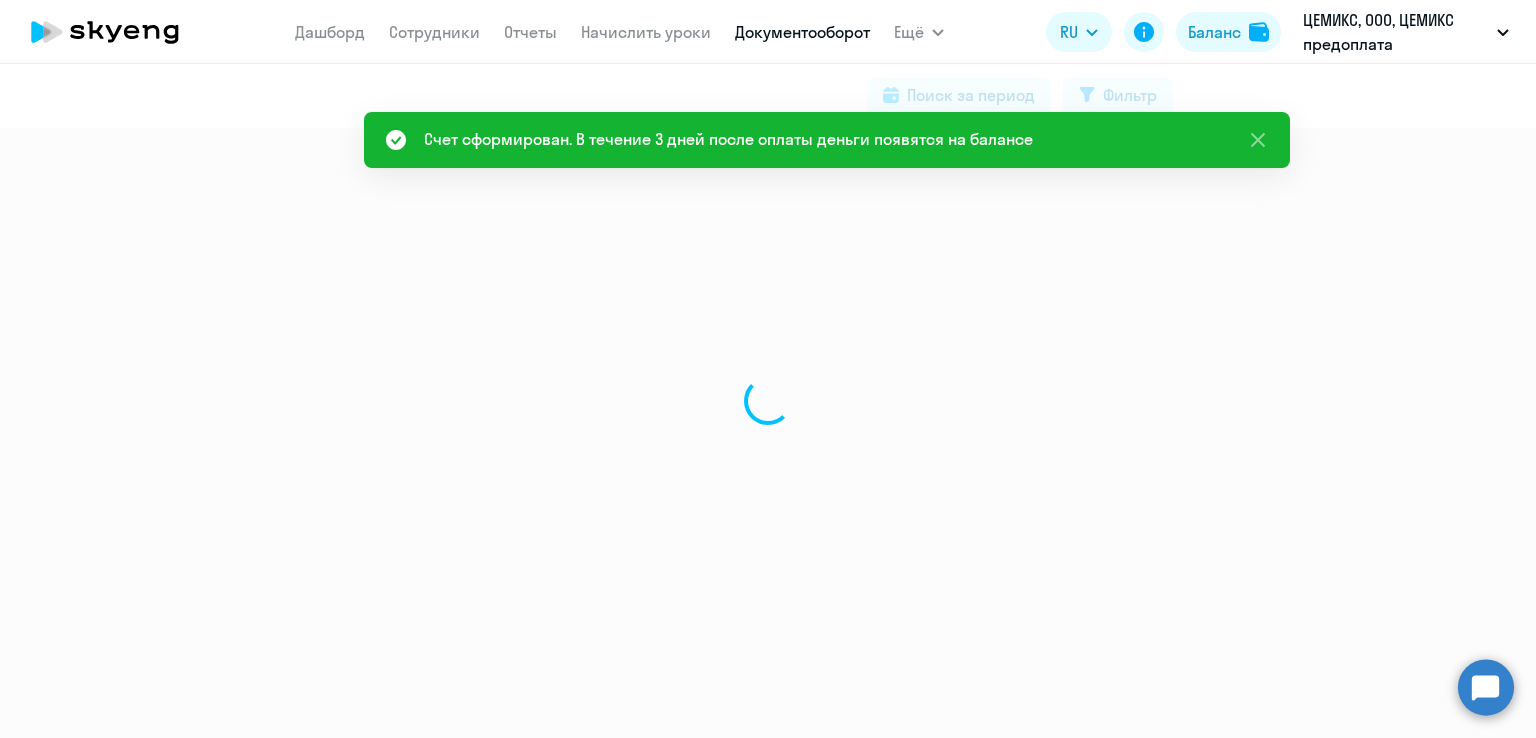 scroll, scrollTop: 0, scrollLeft: 0, axis: both 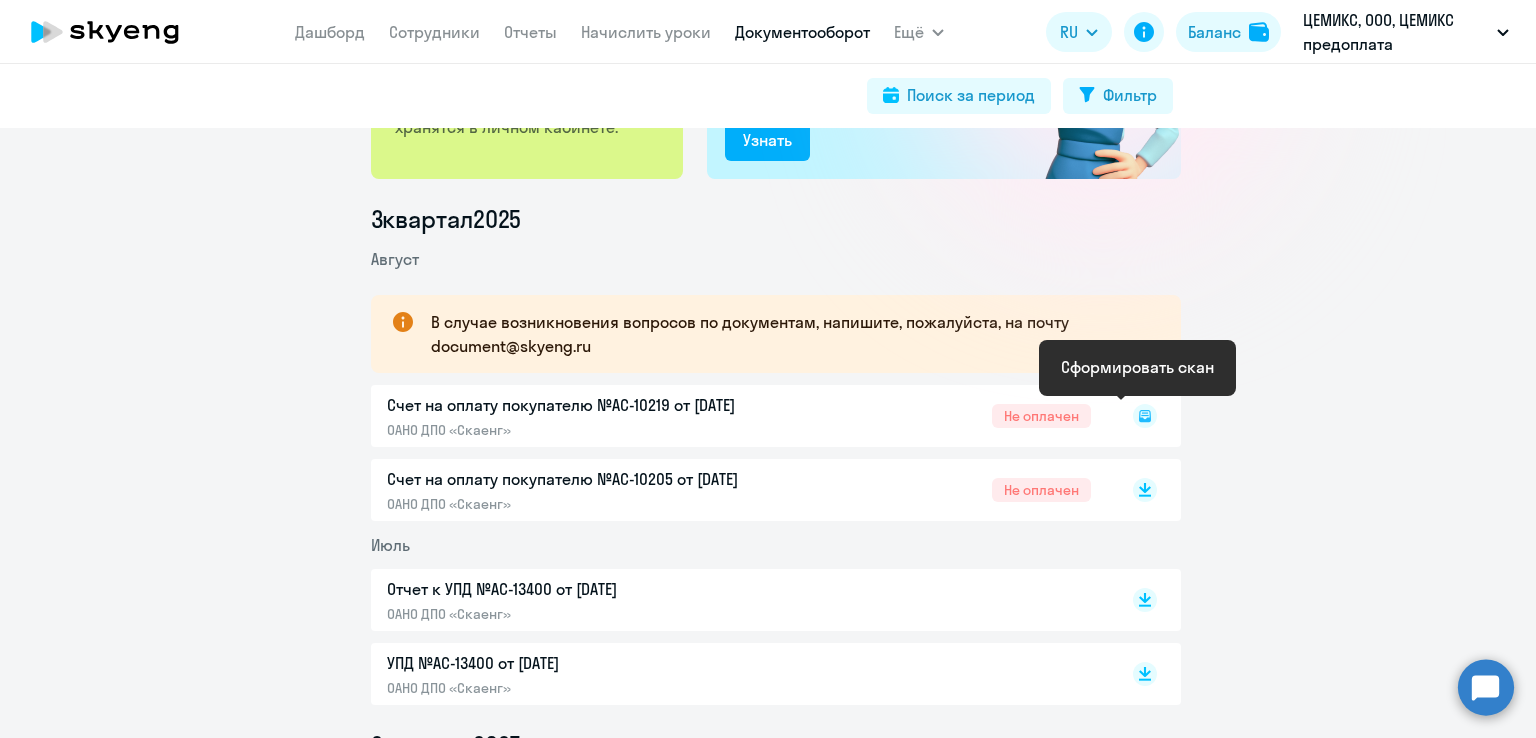 click 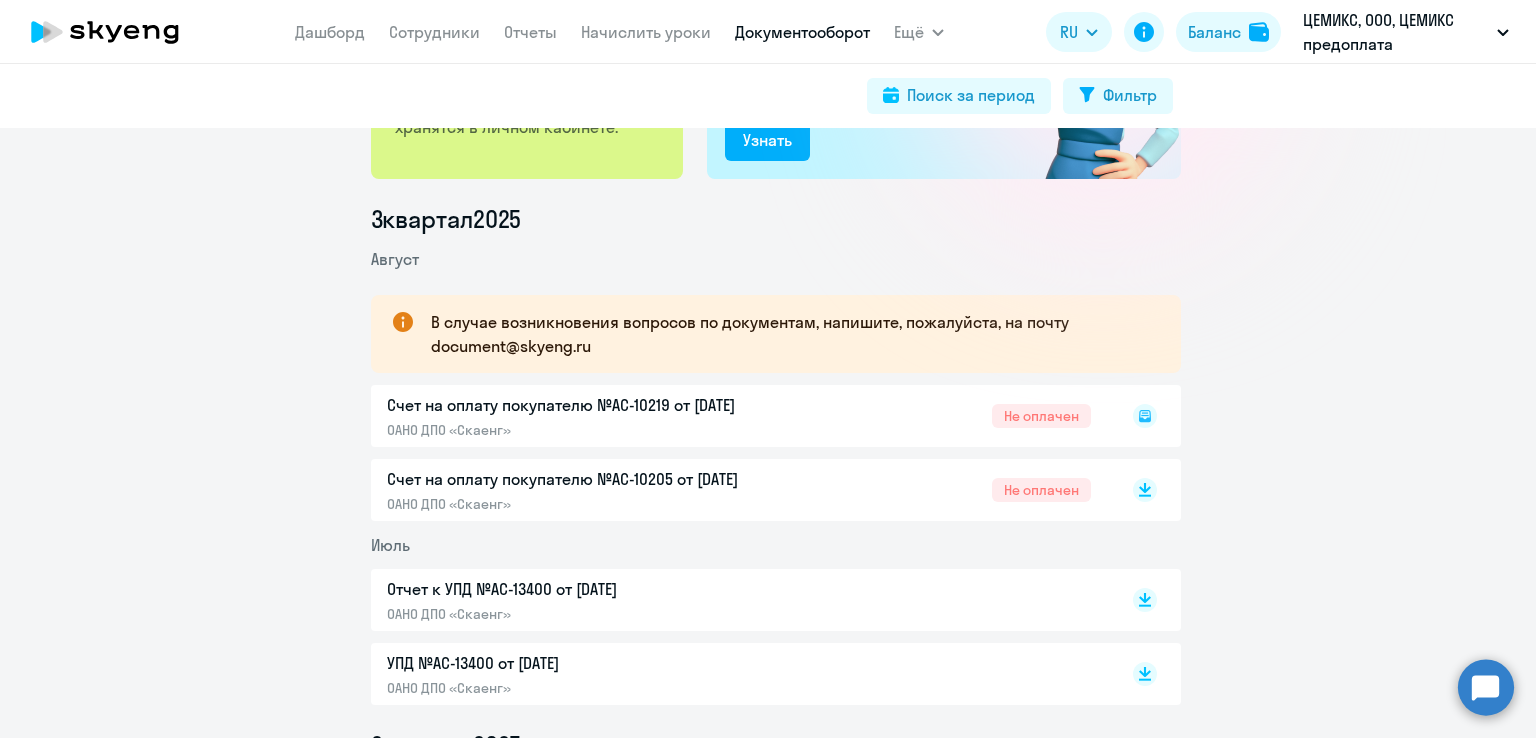 click 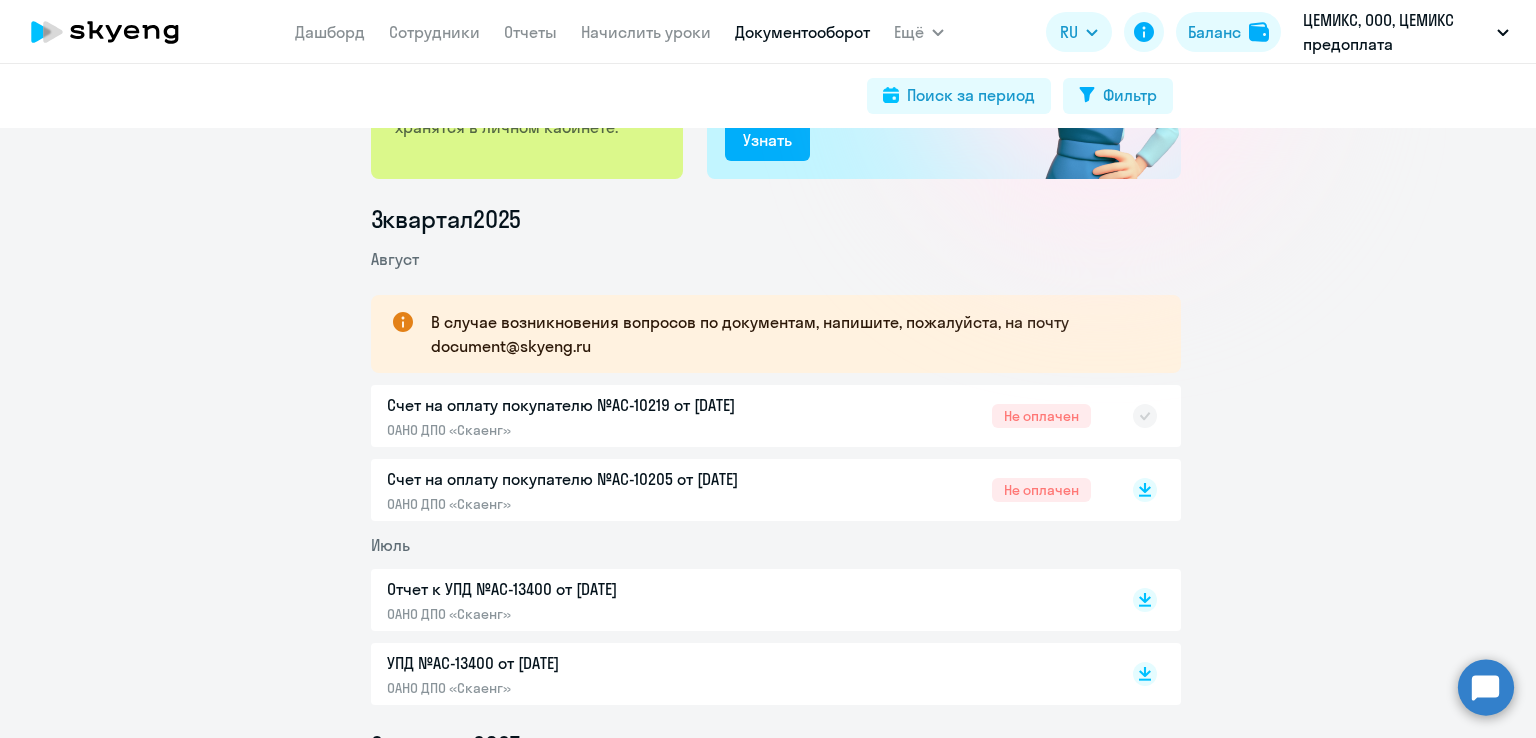 click on "Счет на оплату покупателю №AC-10219 от 04.08.2025  ОАНО ДПО «Скаенг»  Не оплачен" 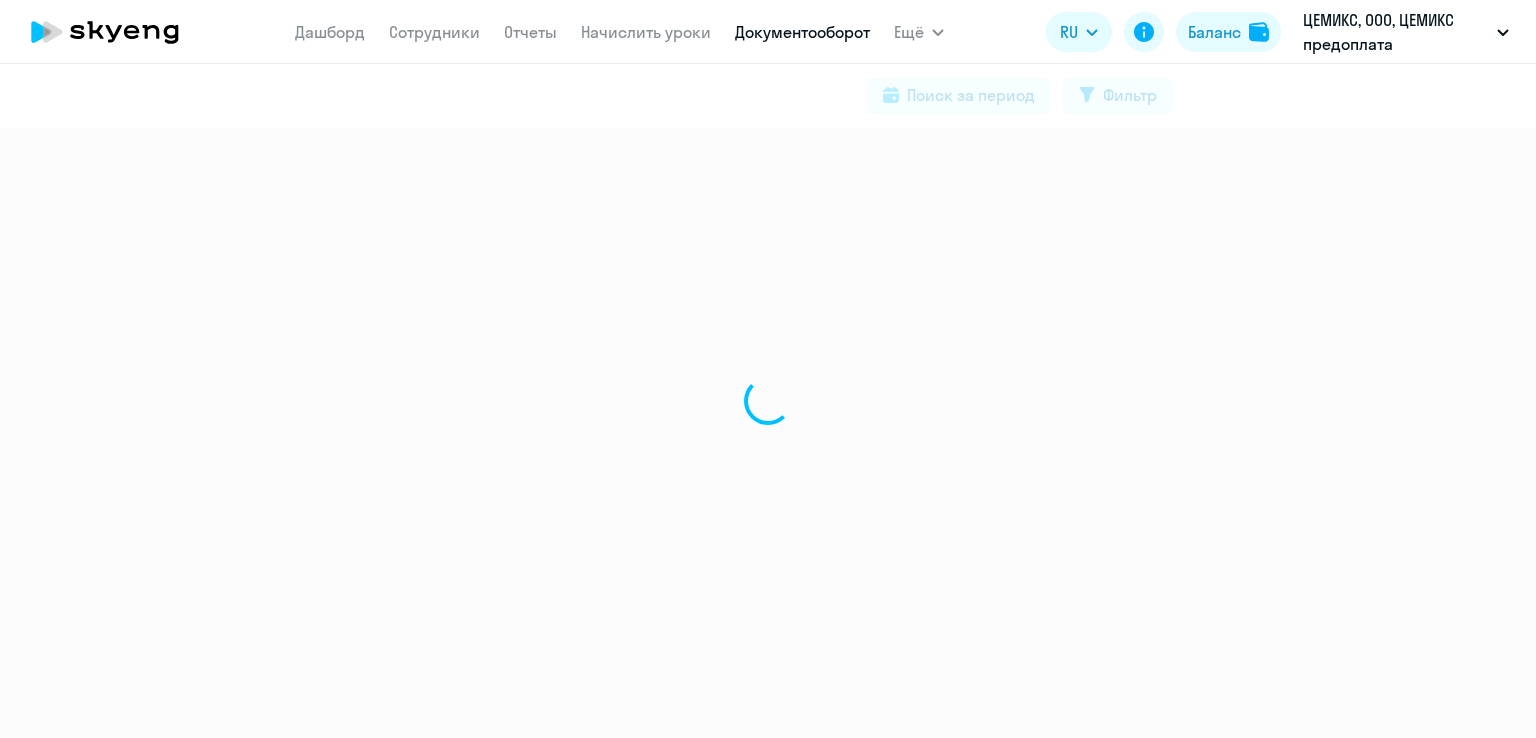 scroll, scrollTop: 0, scrollLeft: 0, axis: both 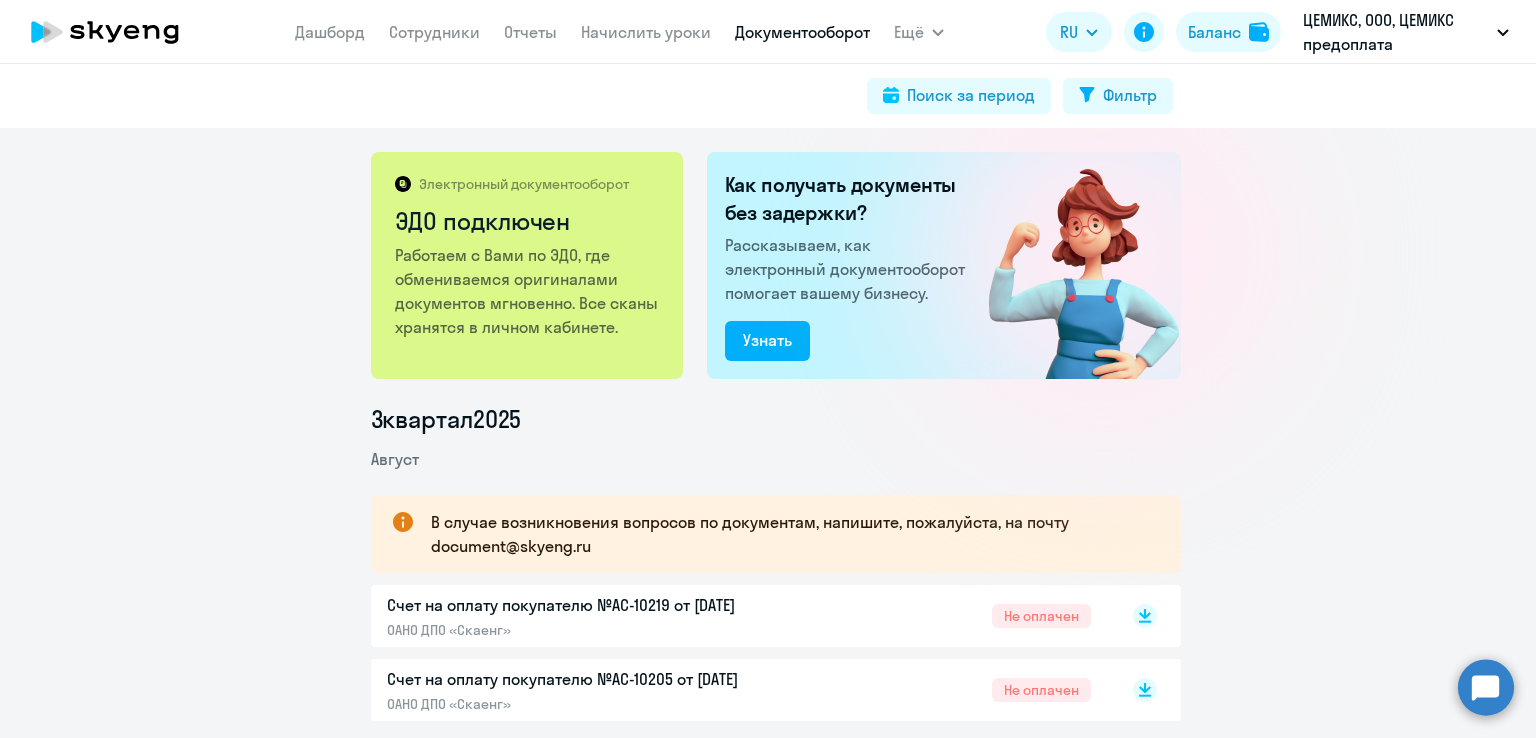 click 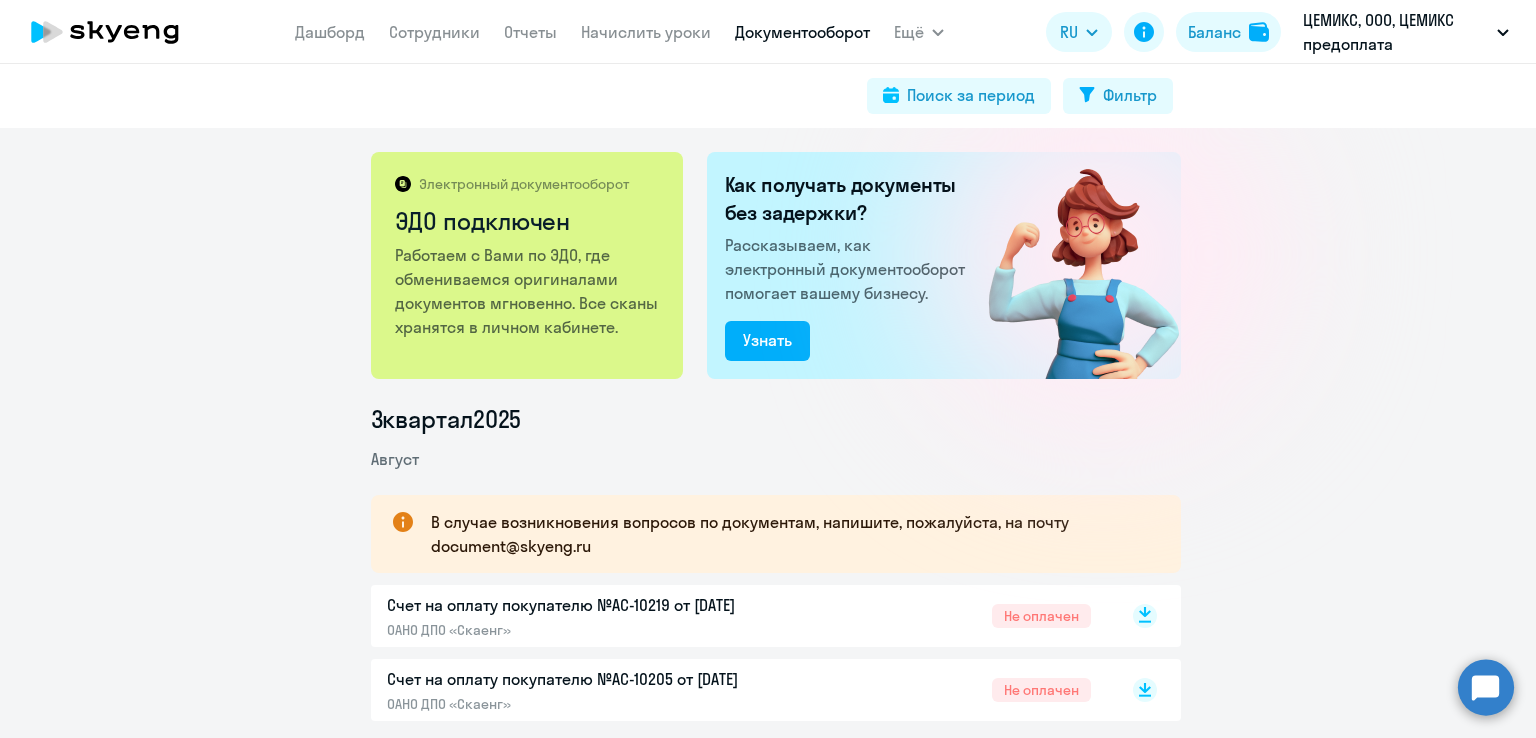 click 